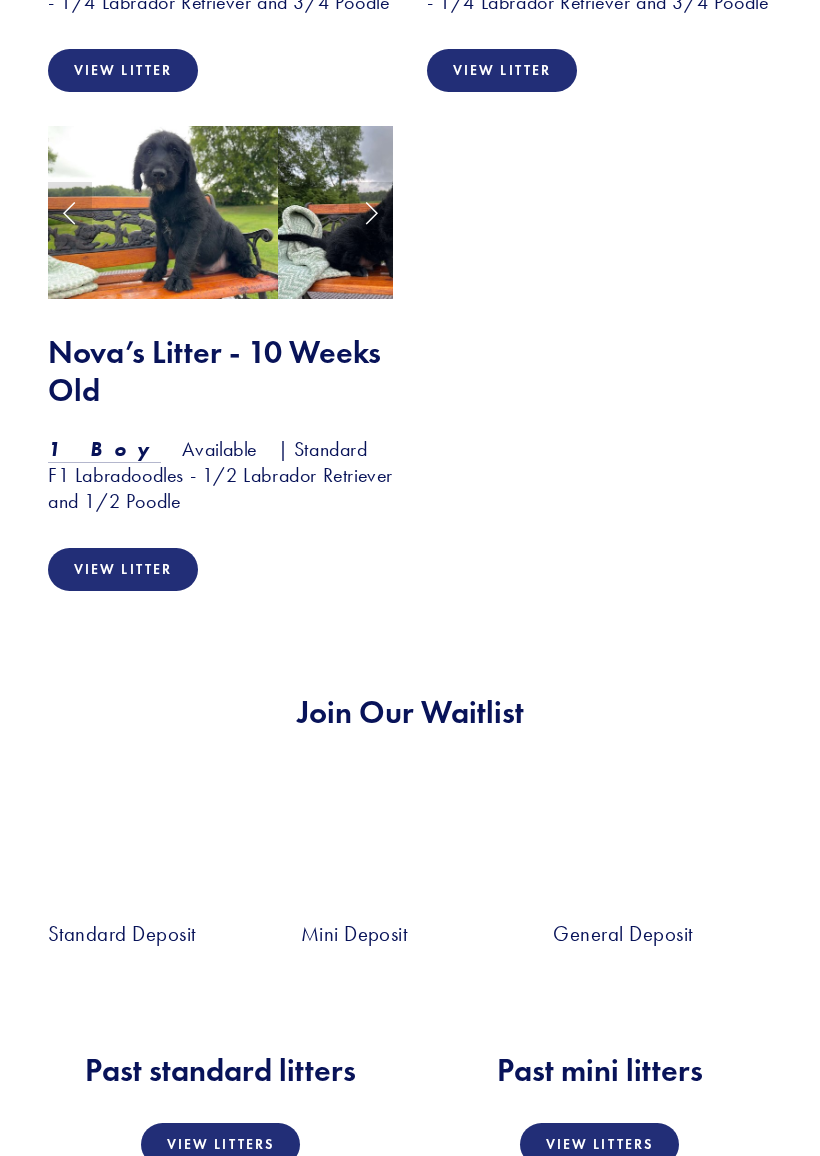 scroll, scrollTop: 2127, scrollLeft: 0, axis: vertical 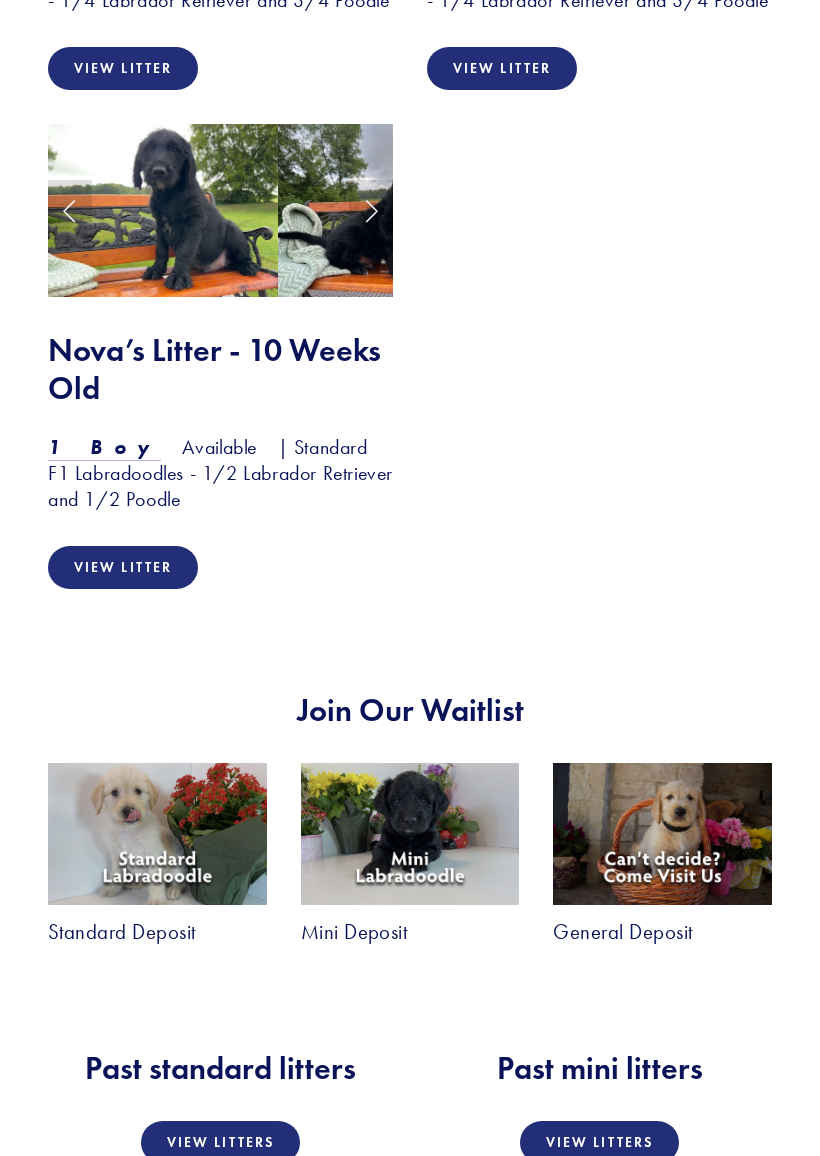 click 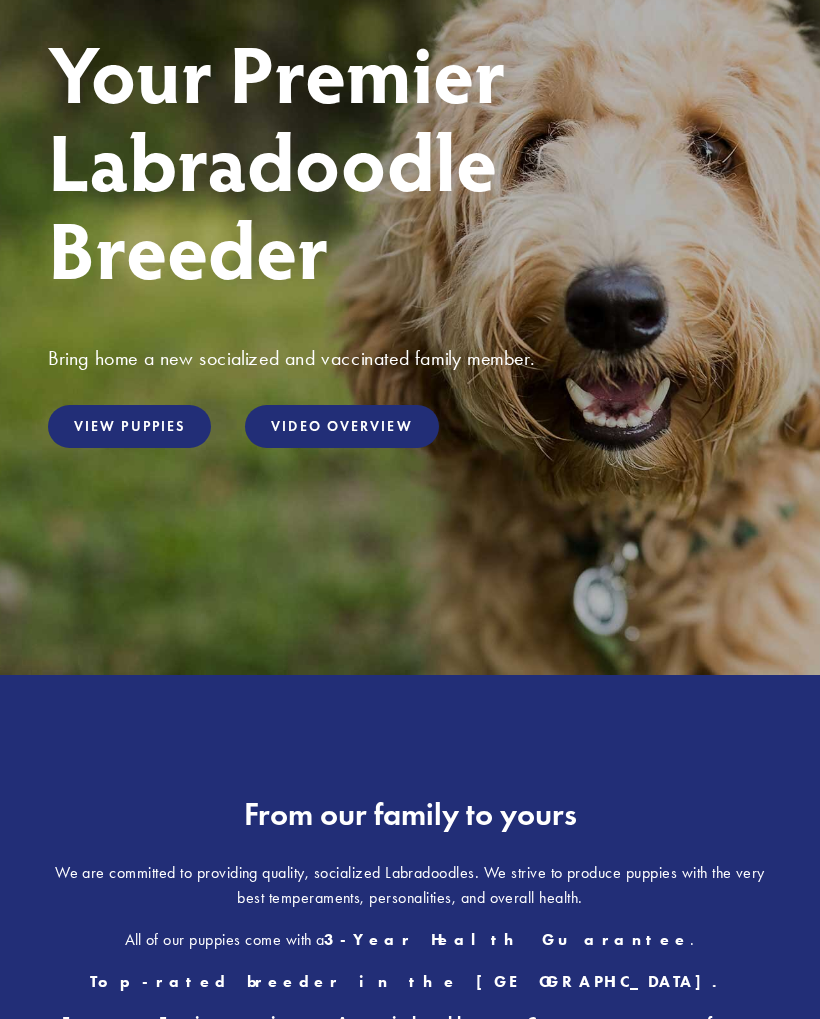 scroll, scrollTop: 220, scrollLeft: 0, axis: vertical 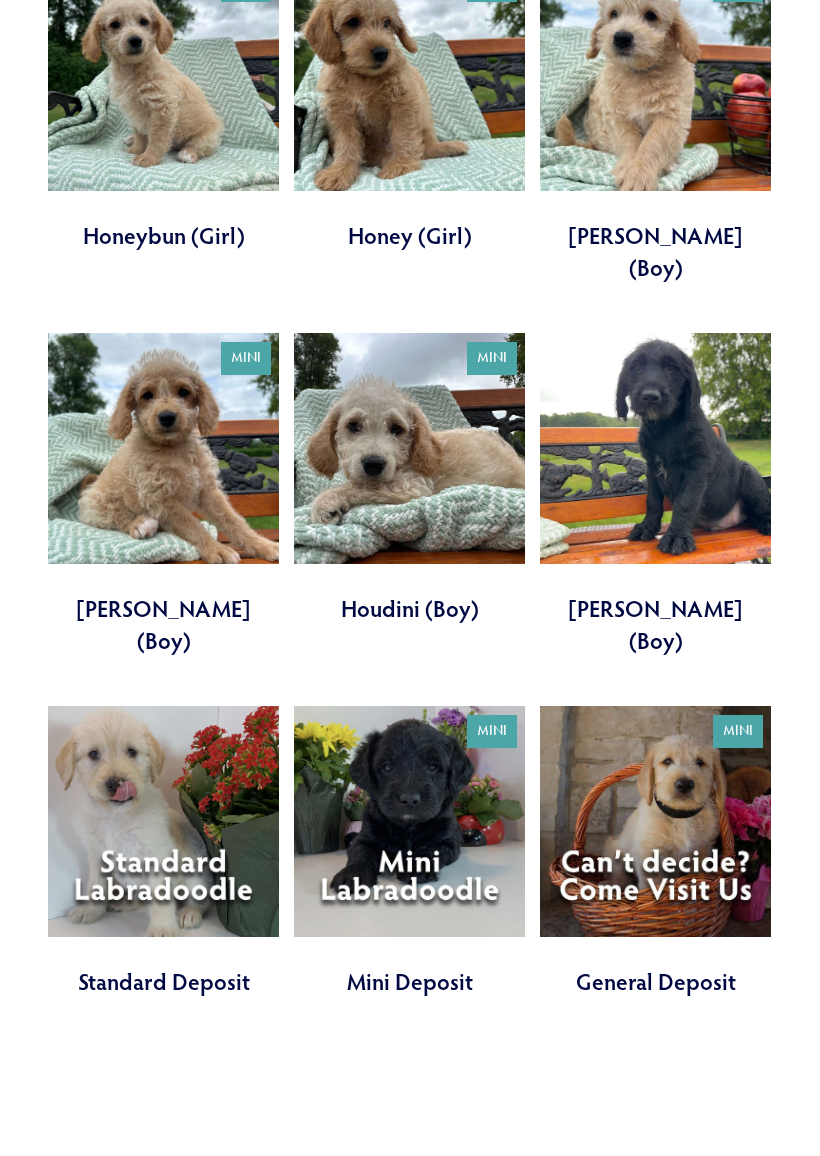 click at bounding box center (163, 852) 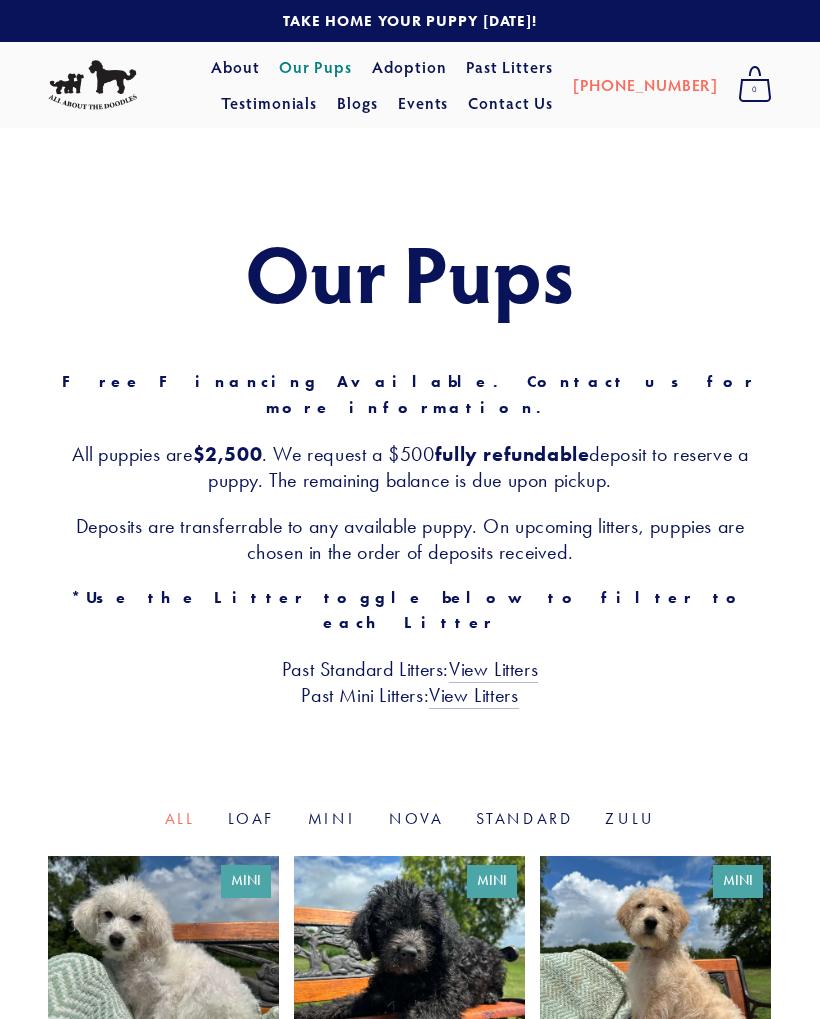 scroll, scrollTop: 1698, scrollLeft: 0, axis: vertical 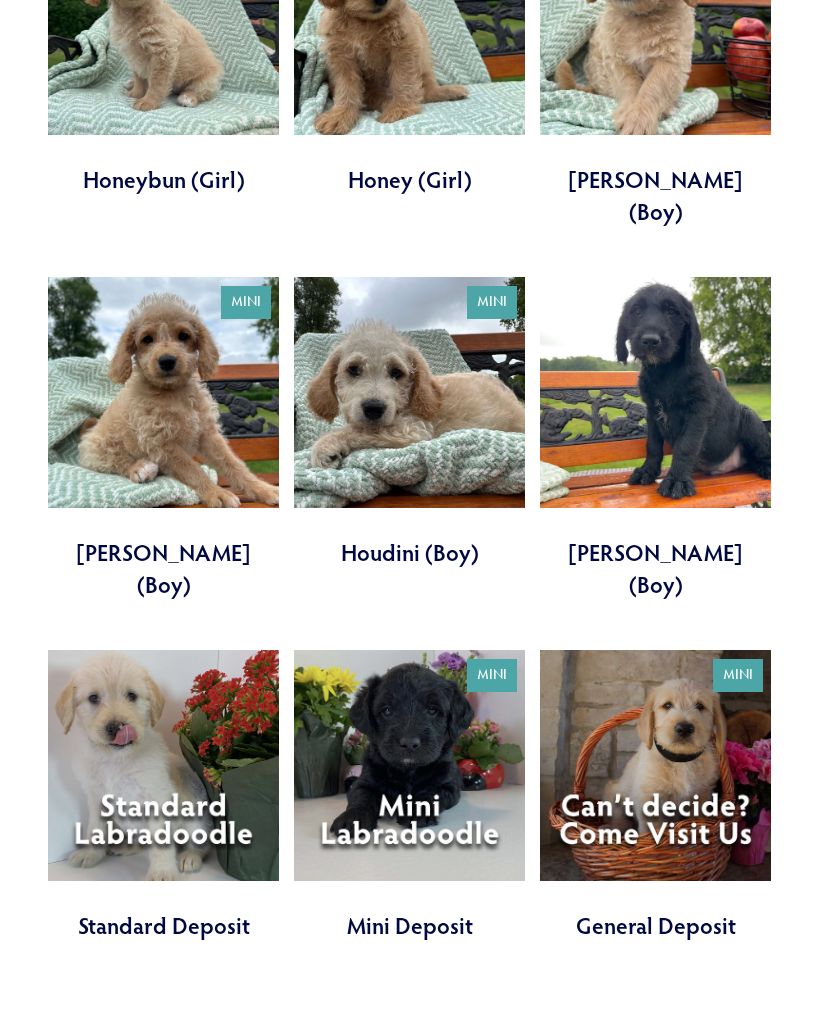 click at bounding box center [655, 438] 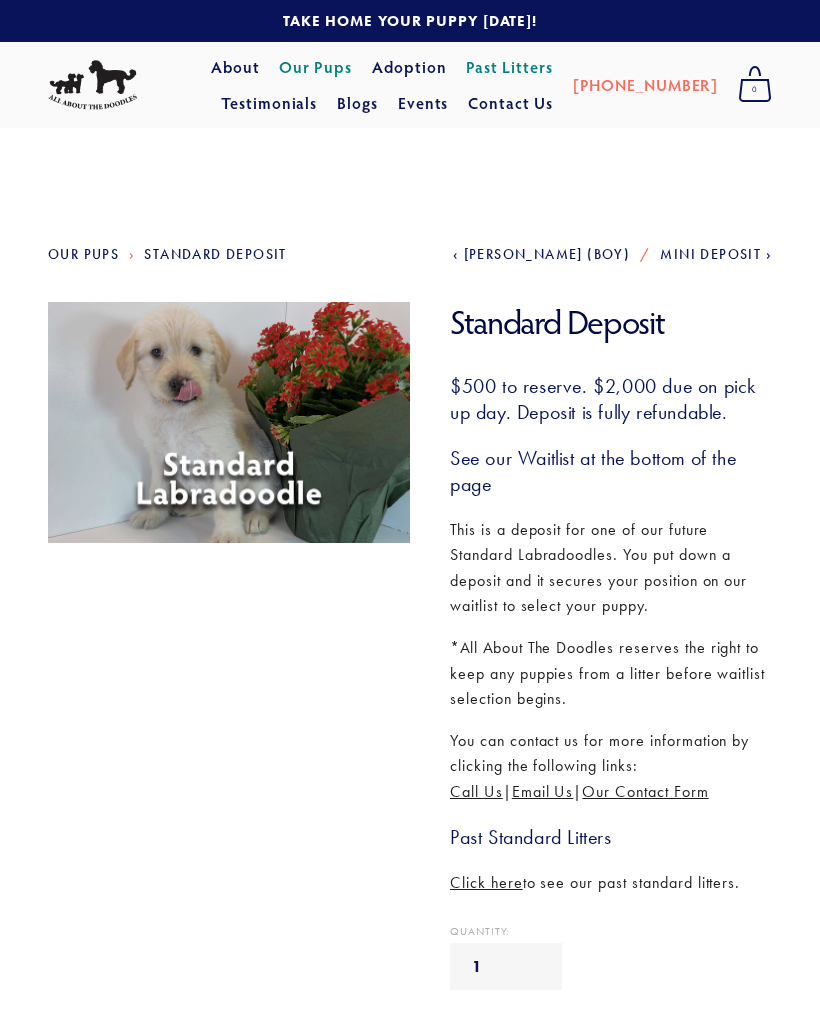scroll, scrollTop: 0, scrollLeft: 0, axis: both 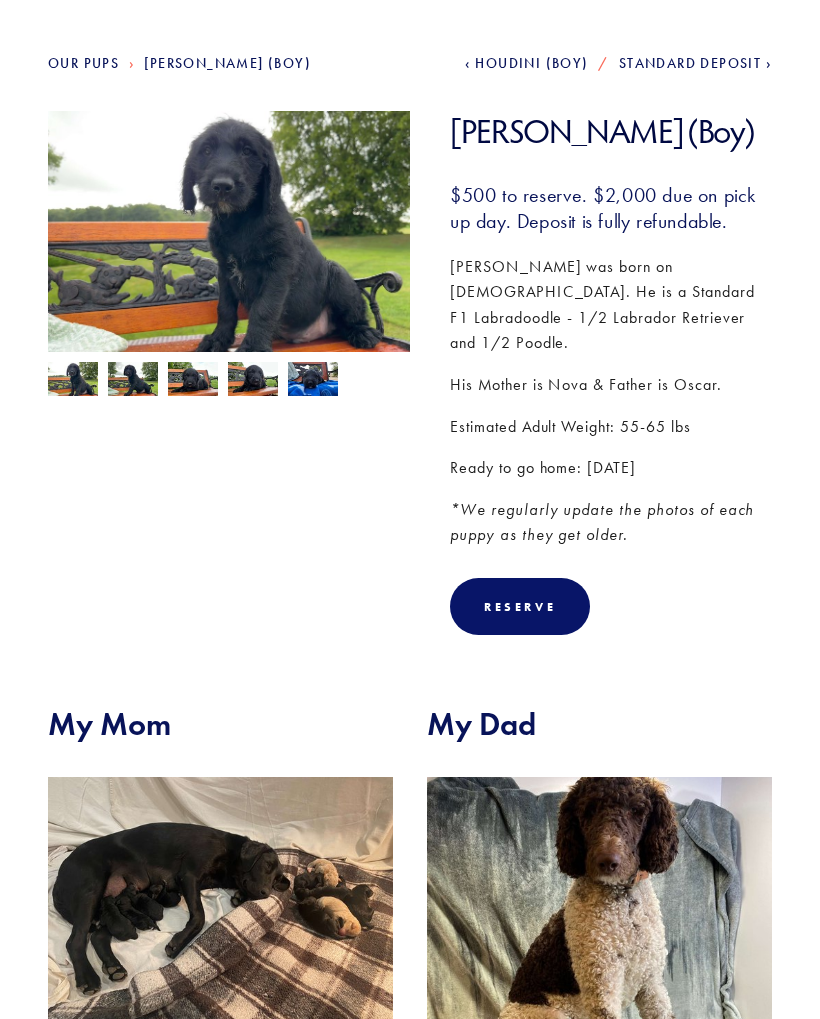 click at bounding box center (73, 382) 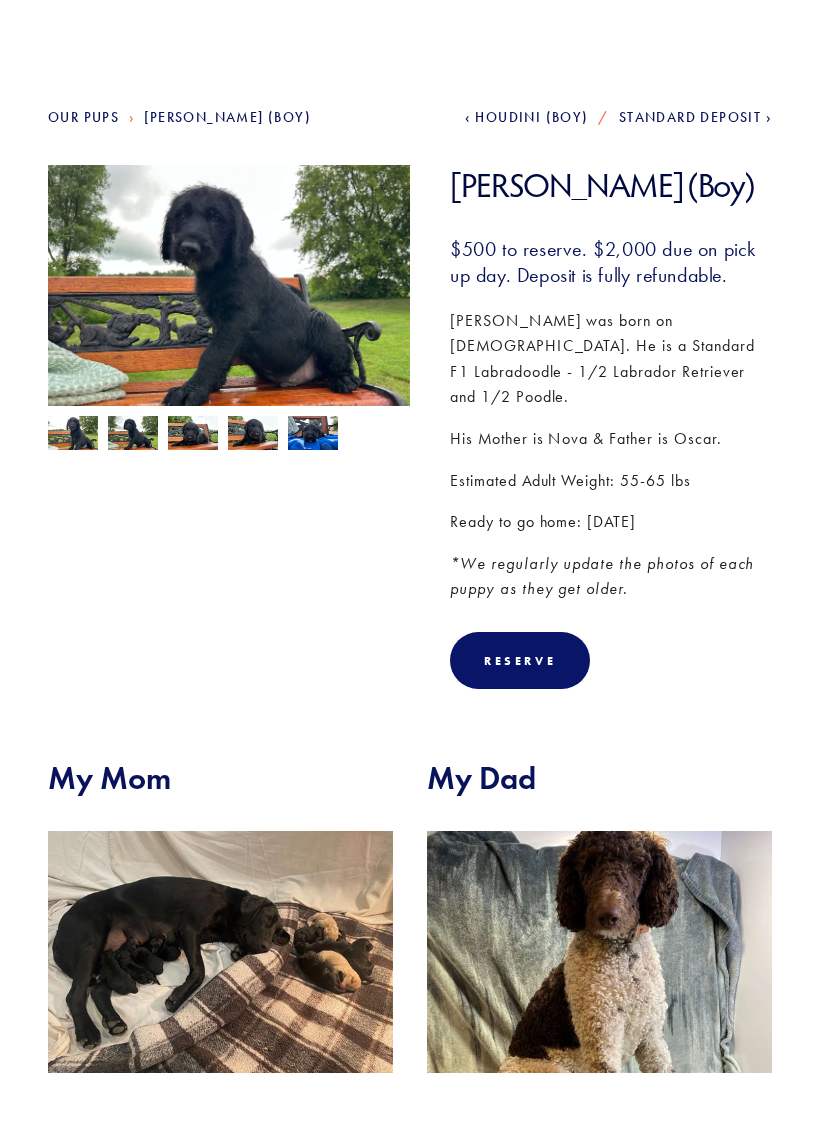 scroll, scrollTop: 191, scrollLeft: 0, axis: vertical 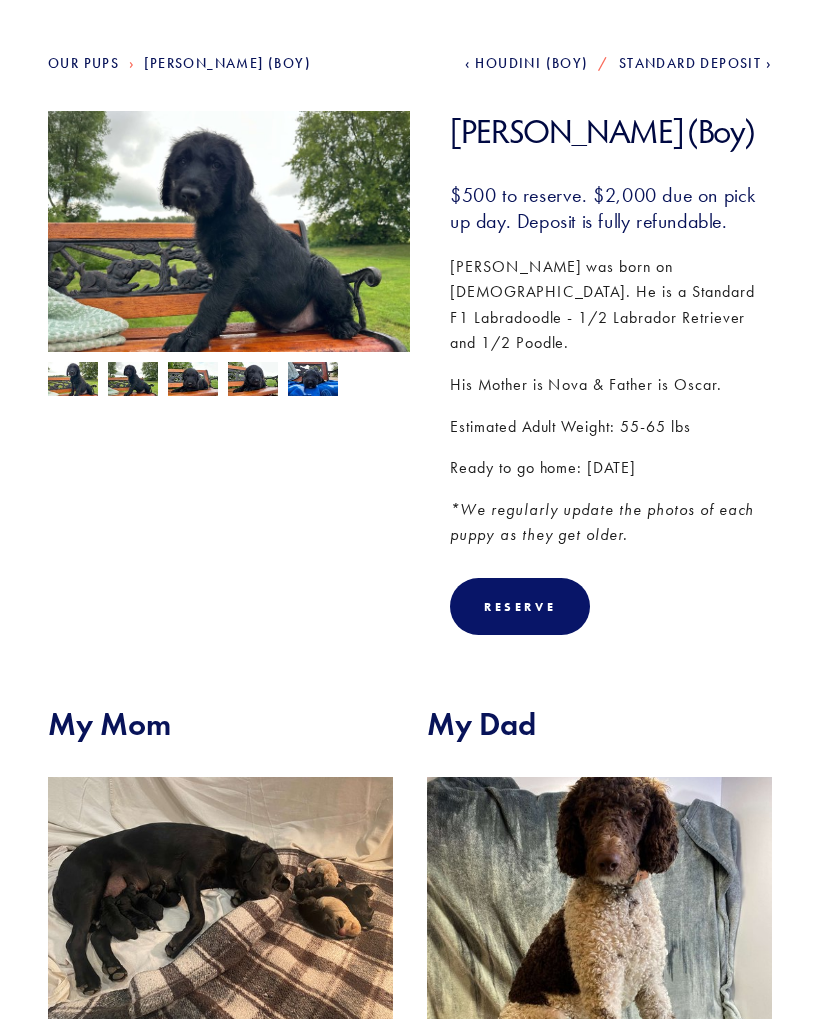 click at bounding box center (133, 381) 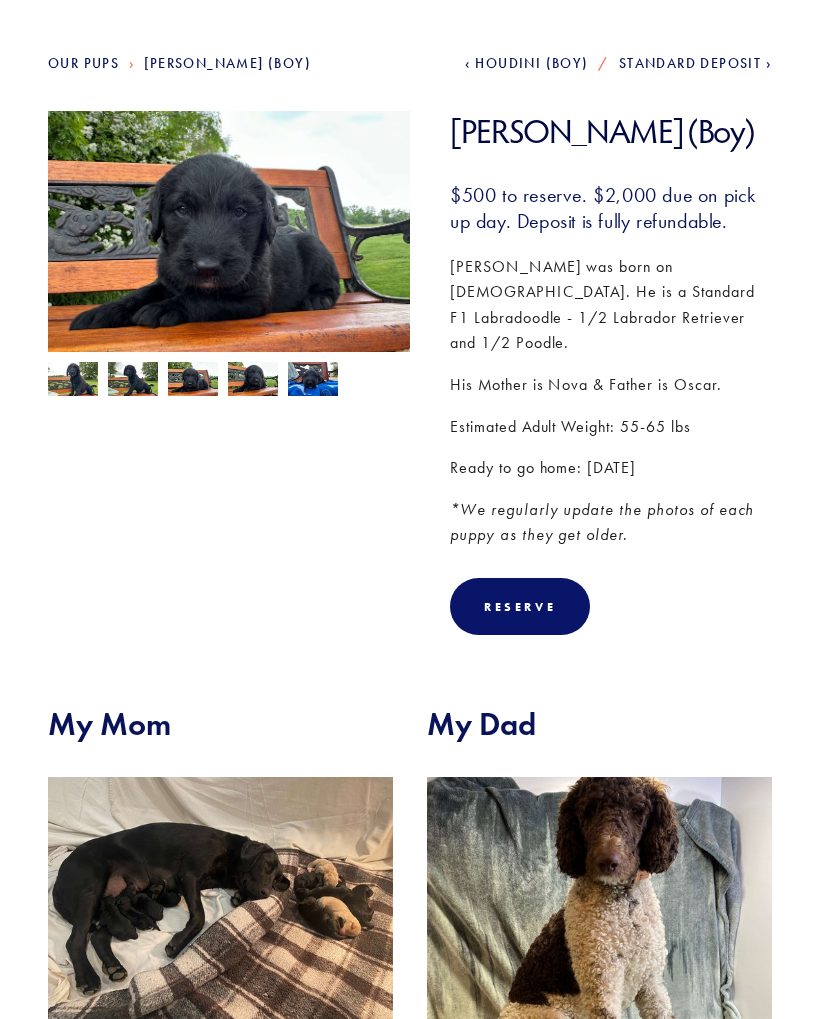 click at bounding box center [253, 381] 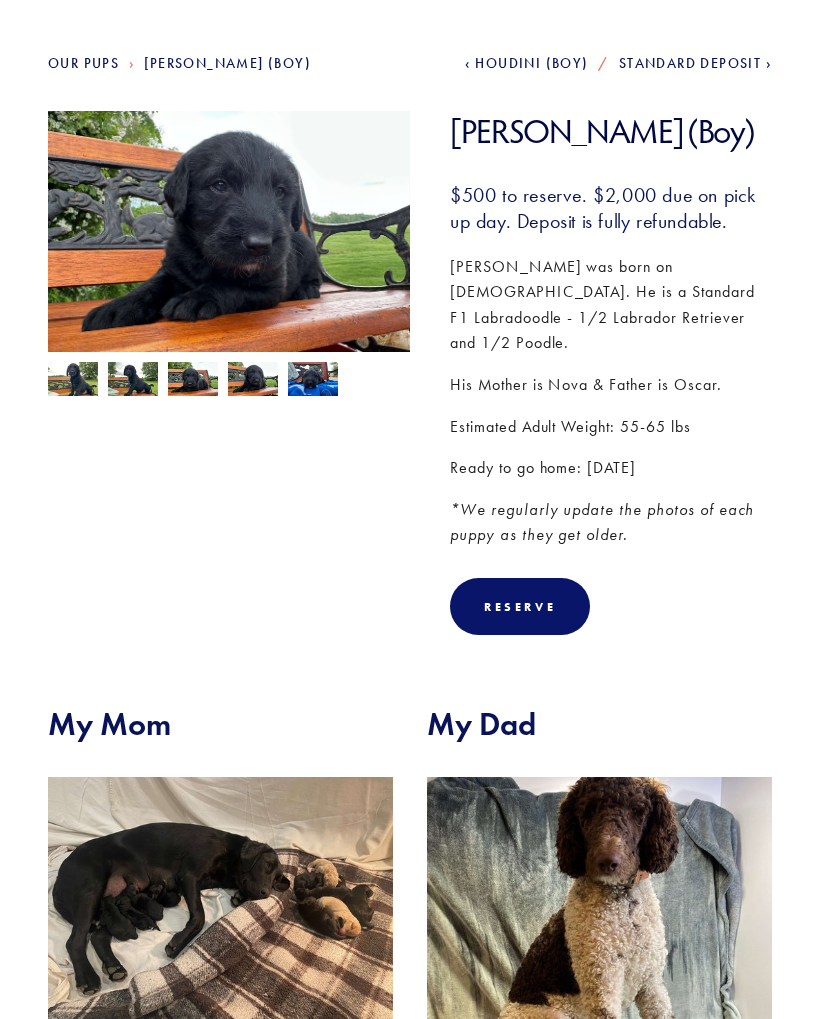 click at bounding box center (313, 381) 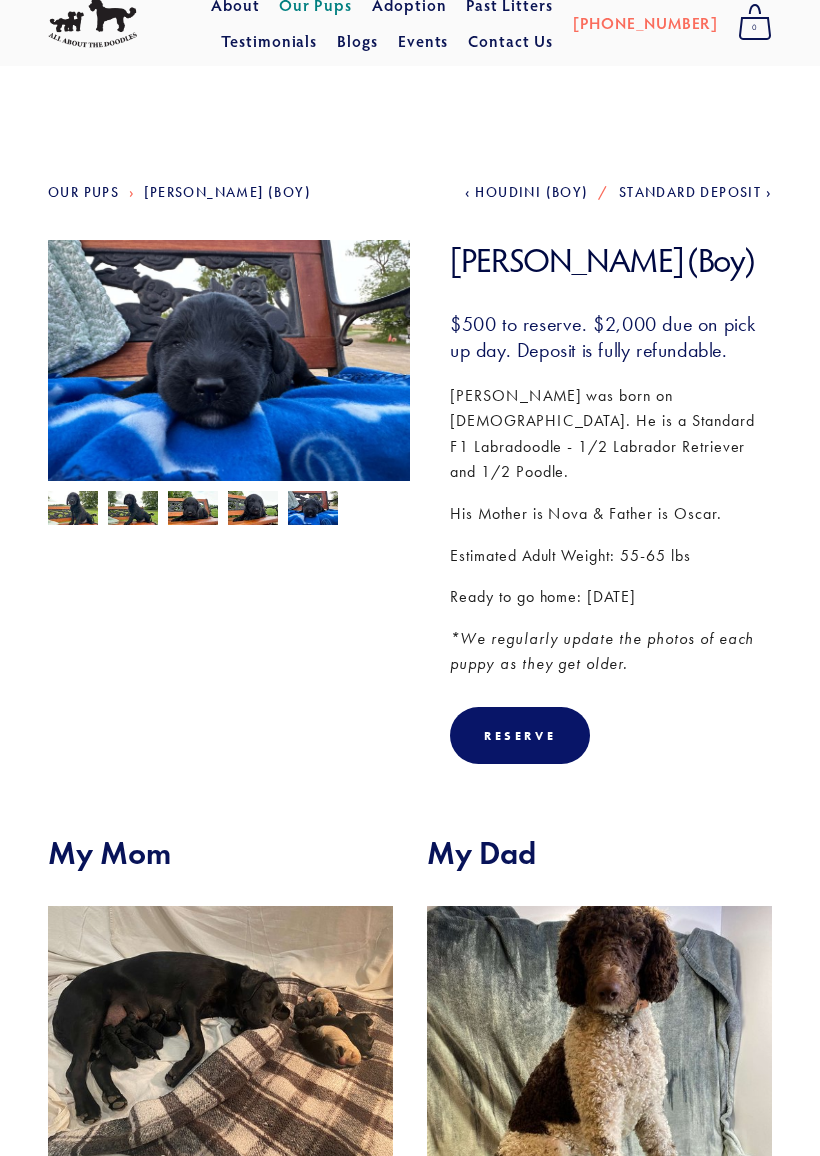 scroll, scrollTop: 58, scrollLeft: 0, axis: vertical 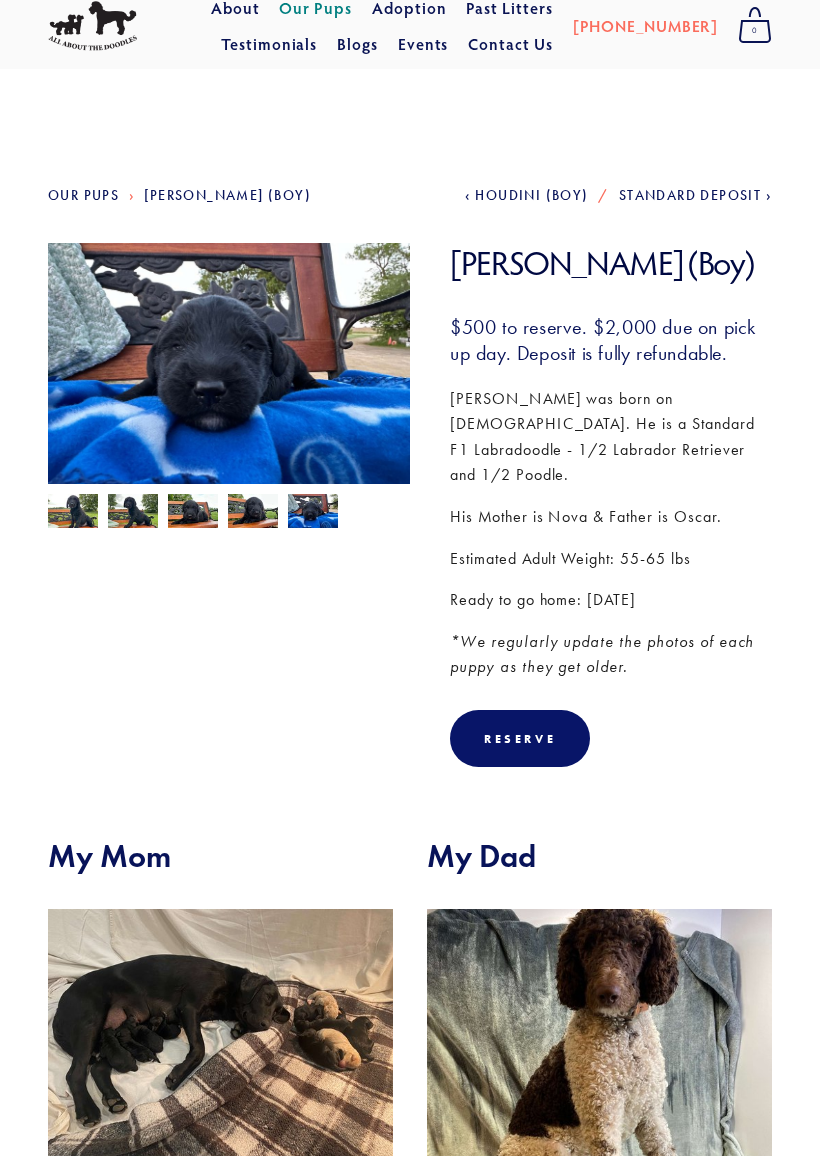 click on "Houdini (Boy)" at bounding box center (531, 196) 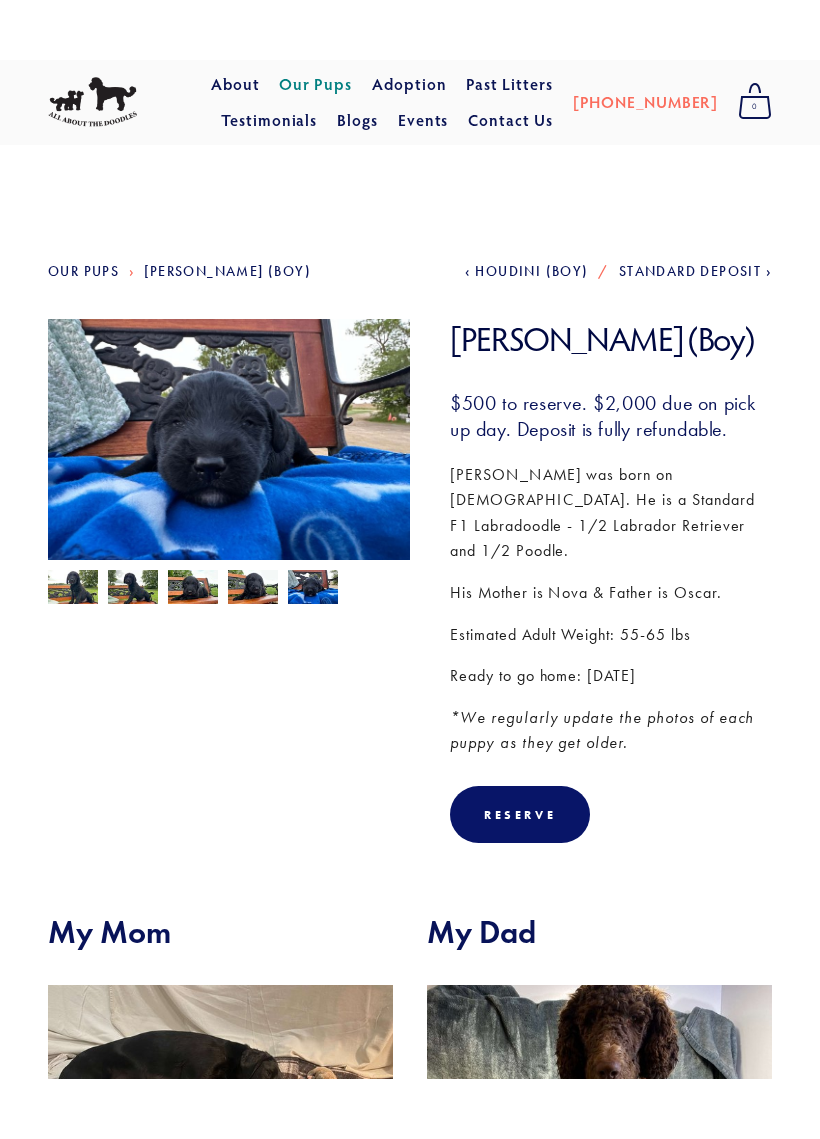 scroll, scrollTop: 0, scrollLeft: 0, axis: both 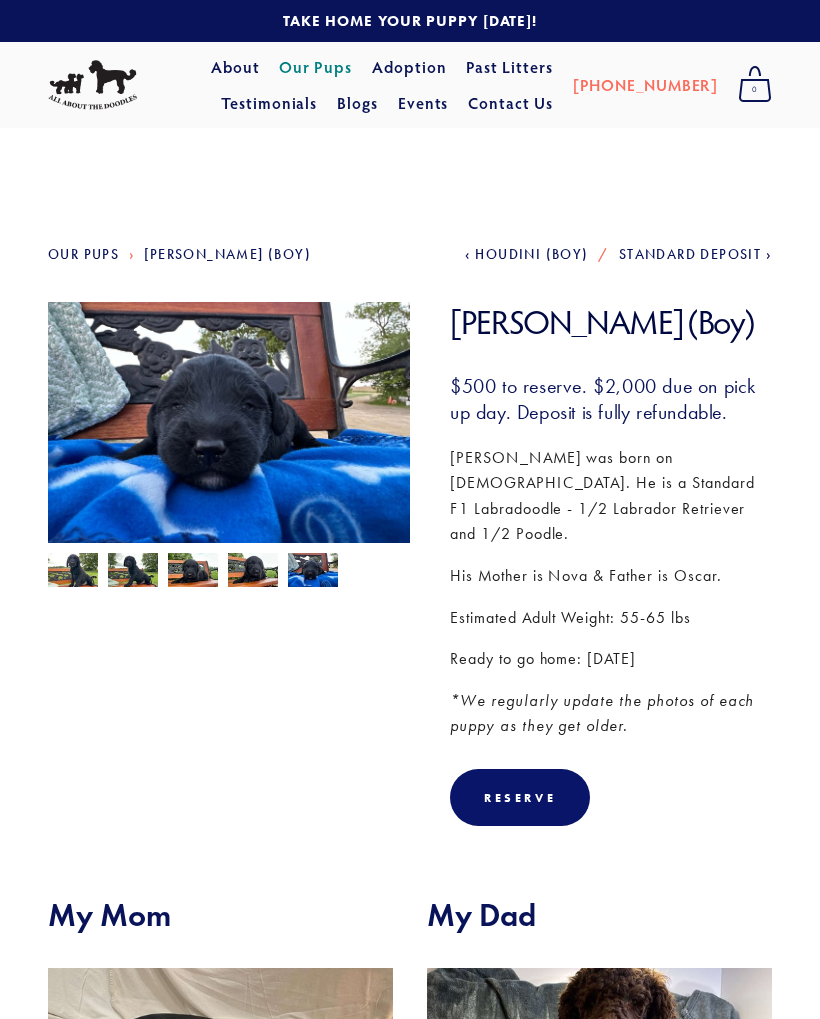 click at bounding box center [229, 436] 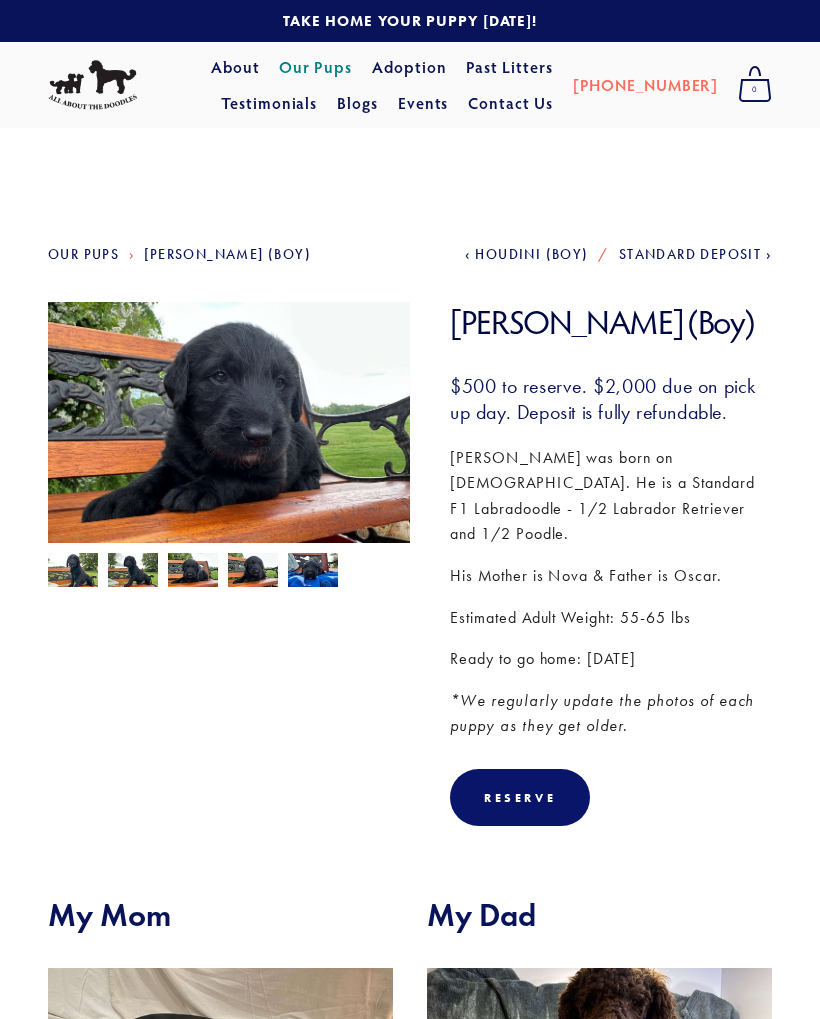 click at bounding box center (193, 572) 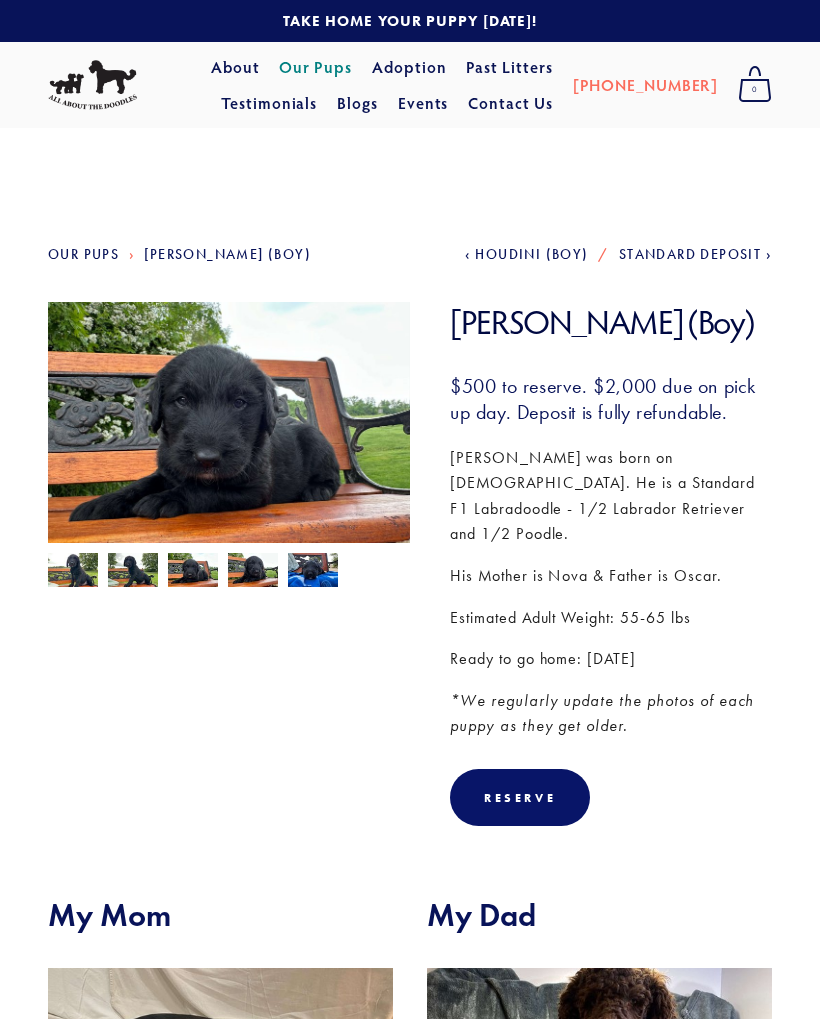 click at bounding box center [133, 572] 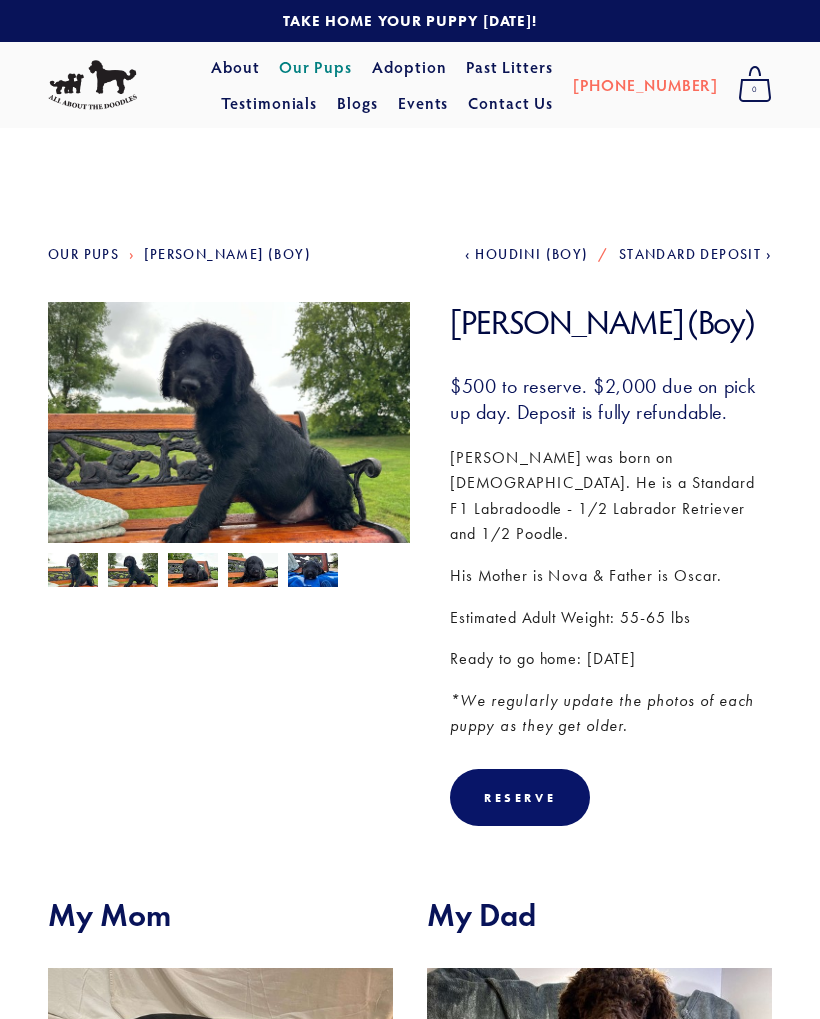 click at bounding box center [73, 572] 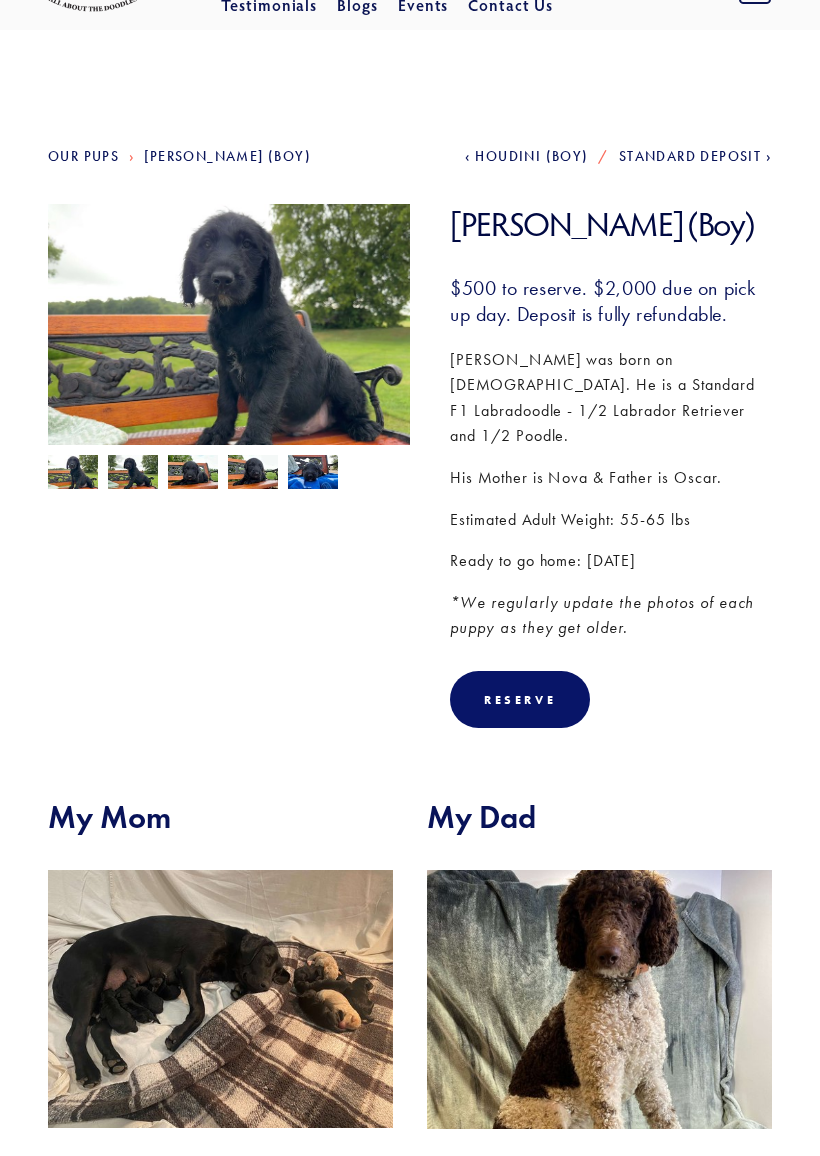 scroll, scrollTop: 98, scrollLeft: 0, axis: vertical 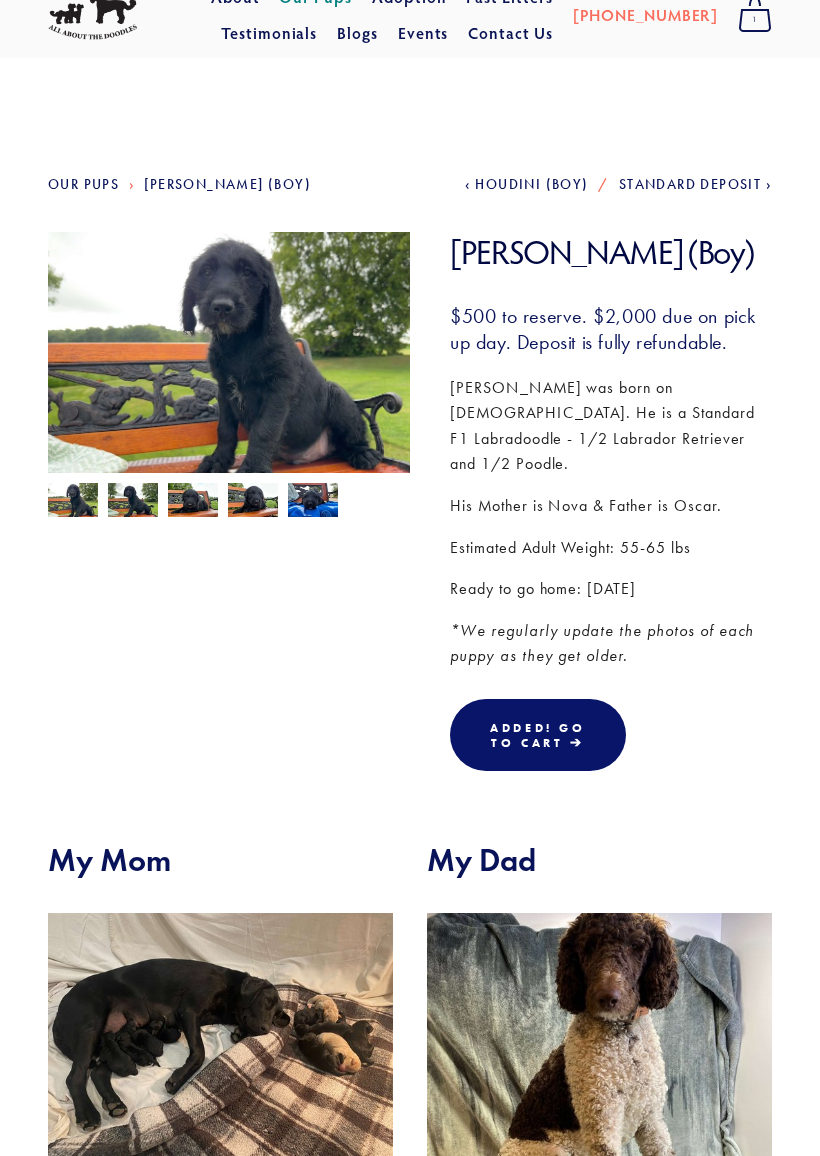 click on "1" at bounding box center [755, 20] 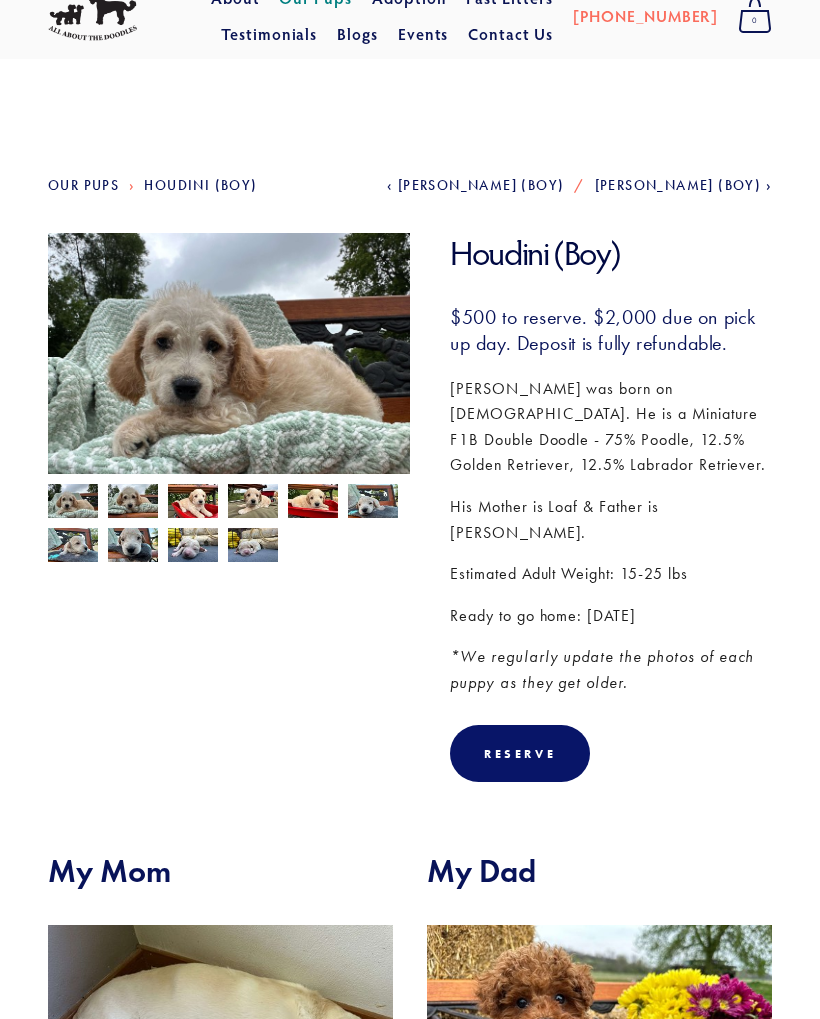 scroll, scrollTop: 0, scrollLeft: 0, axis: both 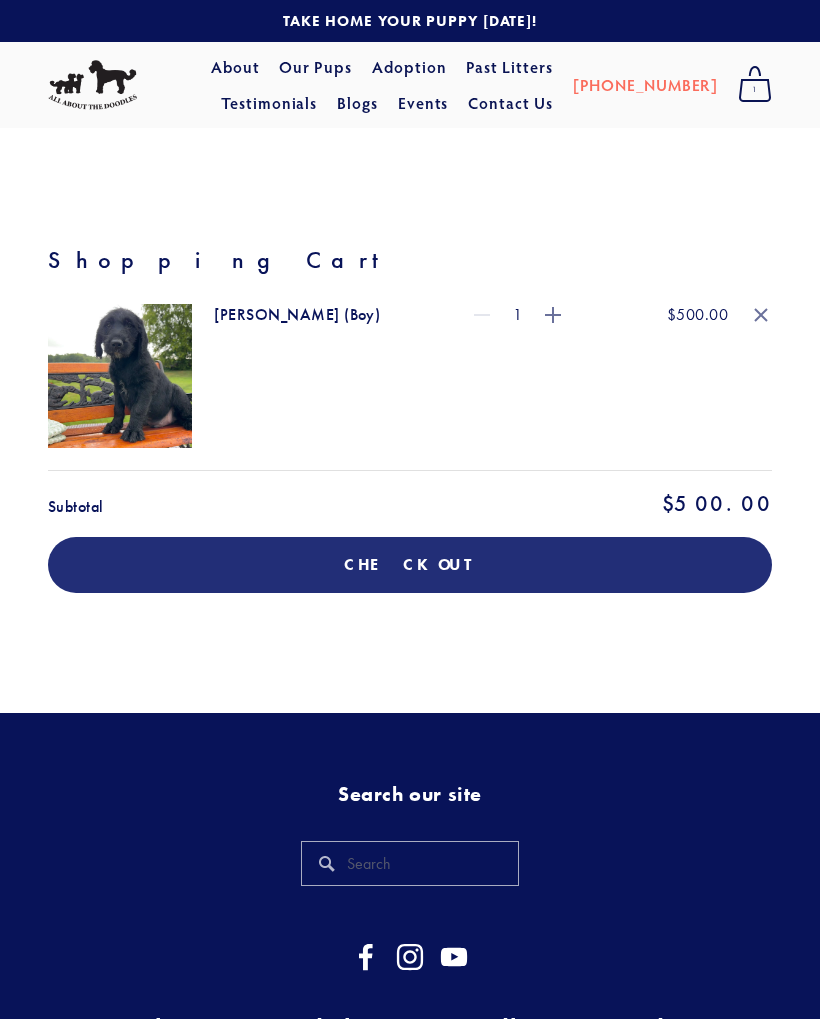 click on "Shopping Cart [PERSON_NAME] (Boy) 1 $500.00 Subtotal $500.00 Checkout" at bounding box center [410, 420] 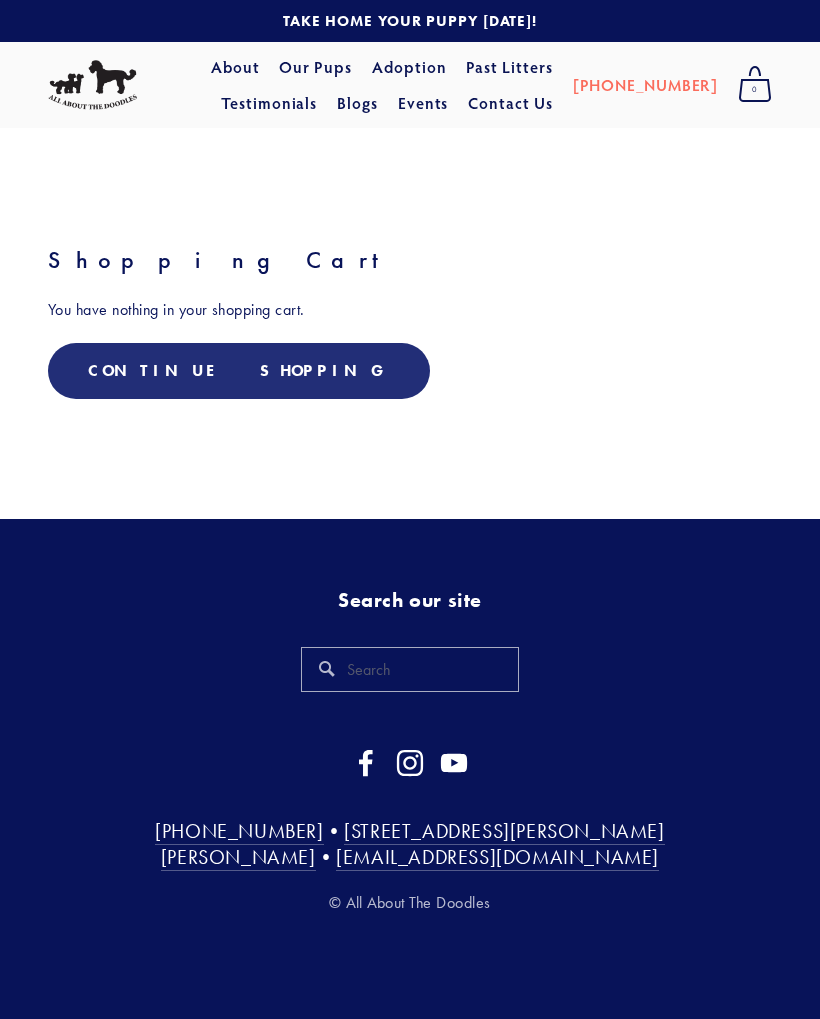 click on "About" at bounding box center (235, 67) 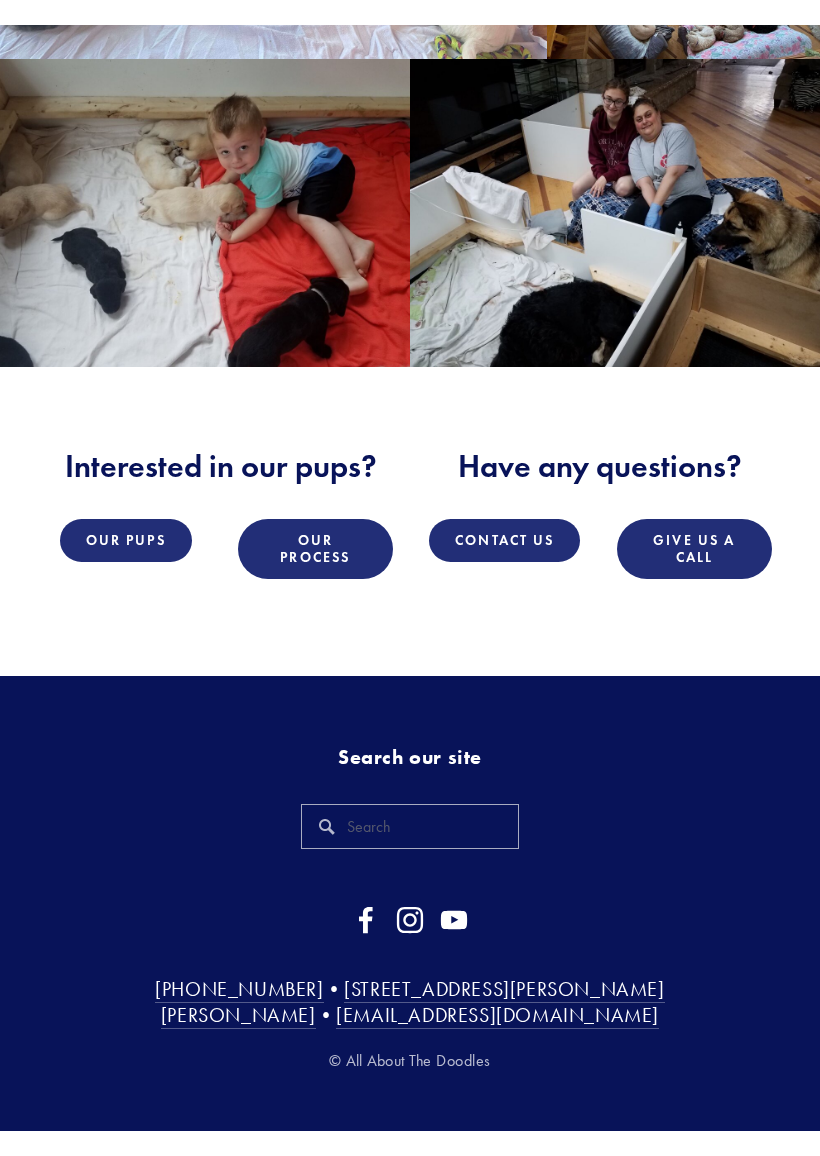 scroll, scrollTop: 1803, scrollLeft: 0, axis: vertical 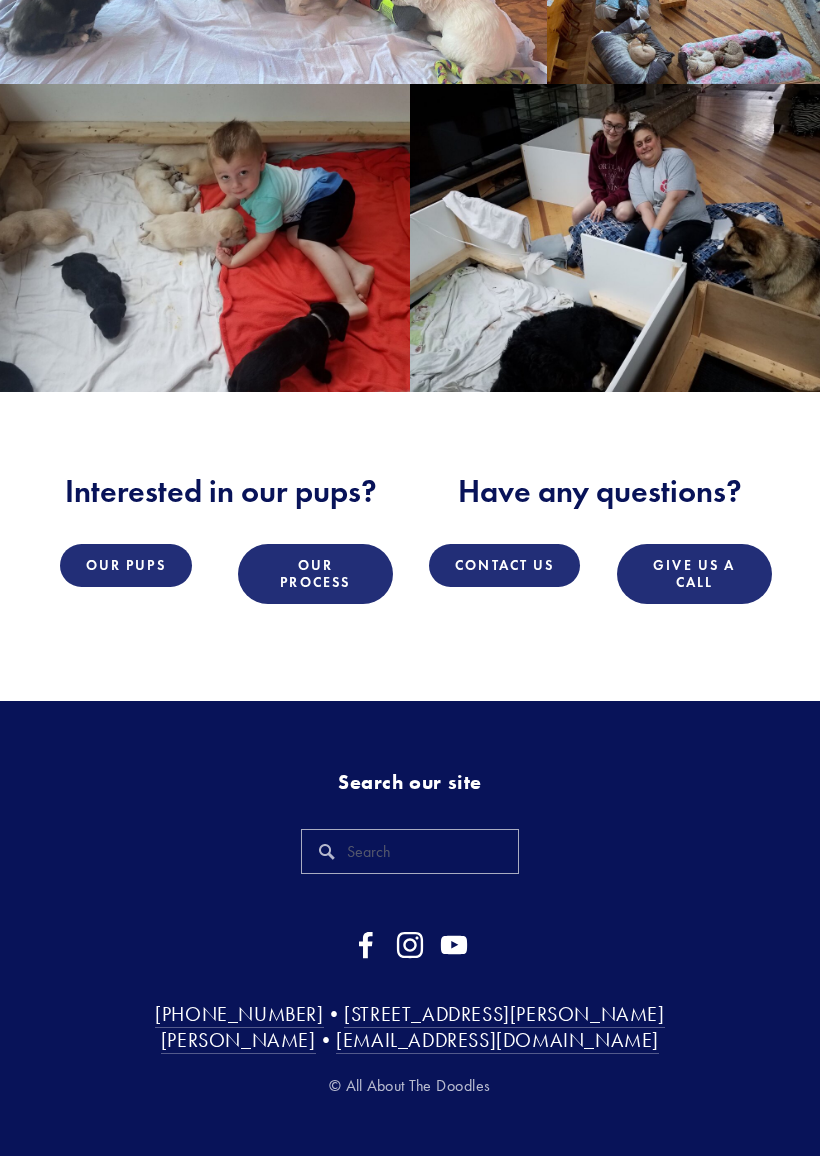 click on "[STREET_ADDRESS][PERSON_NAME][PERSON_NAME]" at bounding box center (413, 1028) 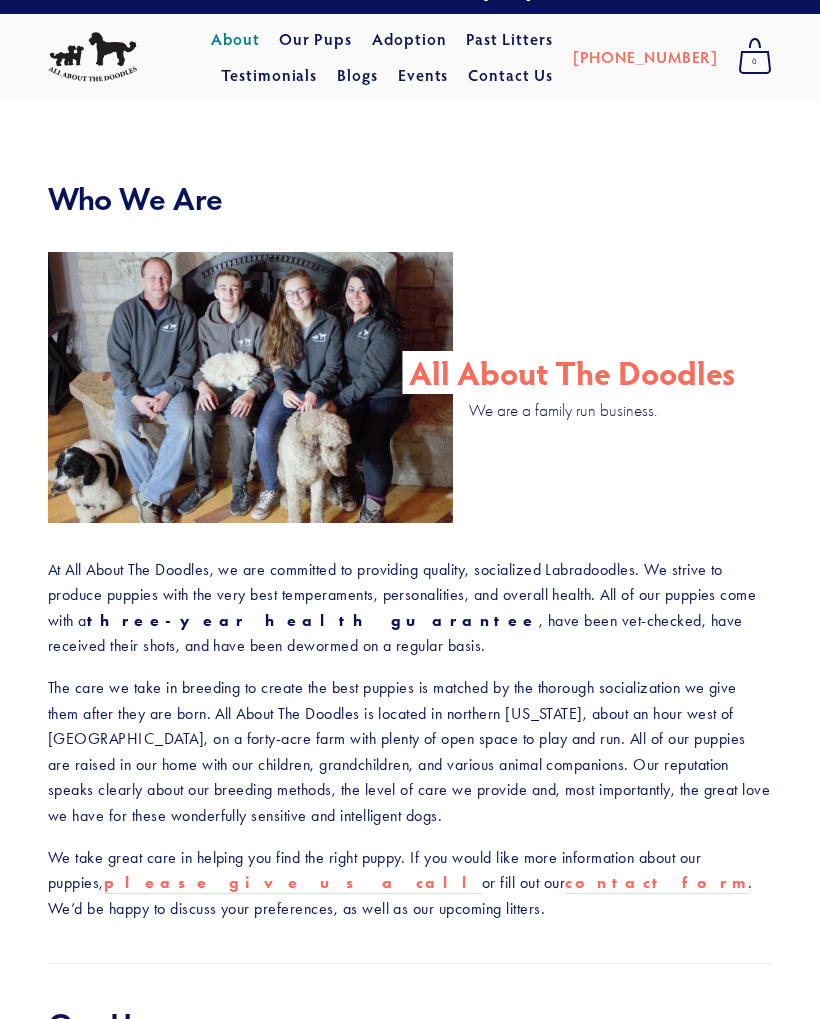 scroll, scrollTop: 0, scrollLeft: 0, axis: both 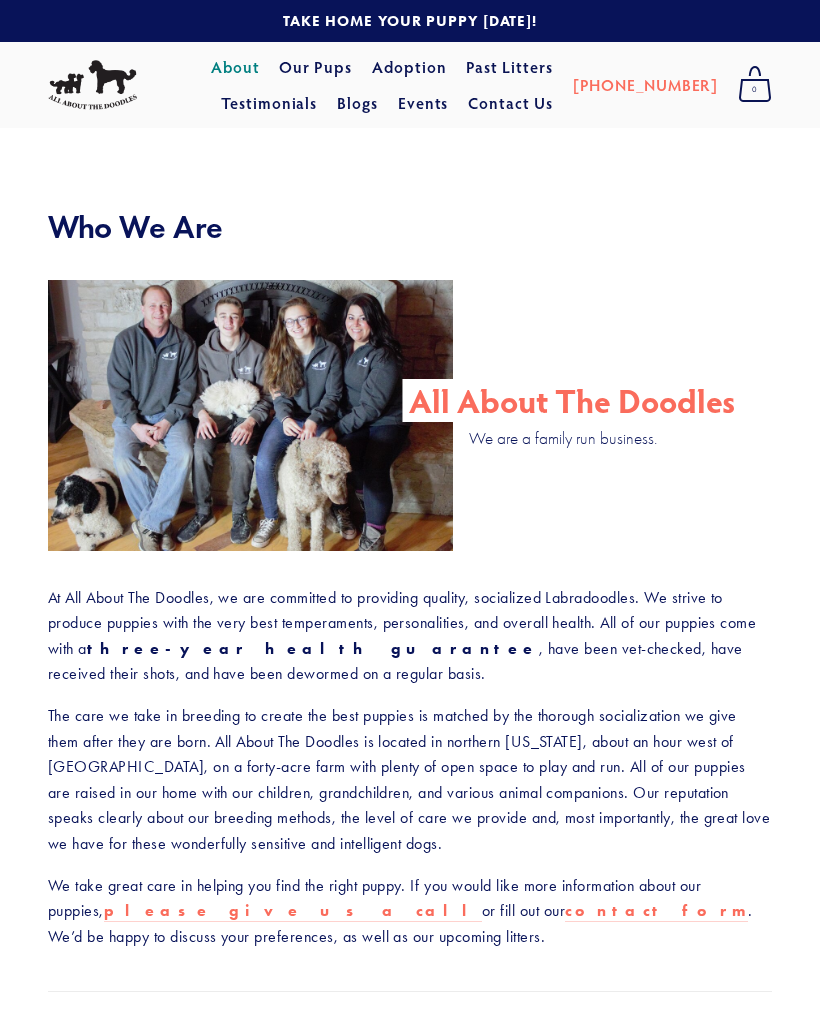 click on "Our Pups" at bounding box center [315, 67] 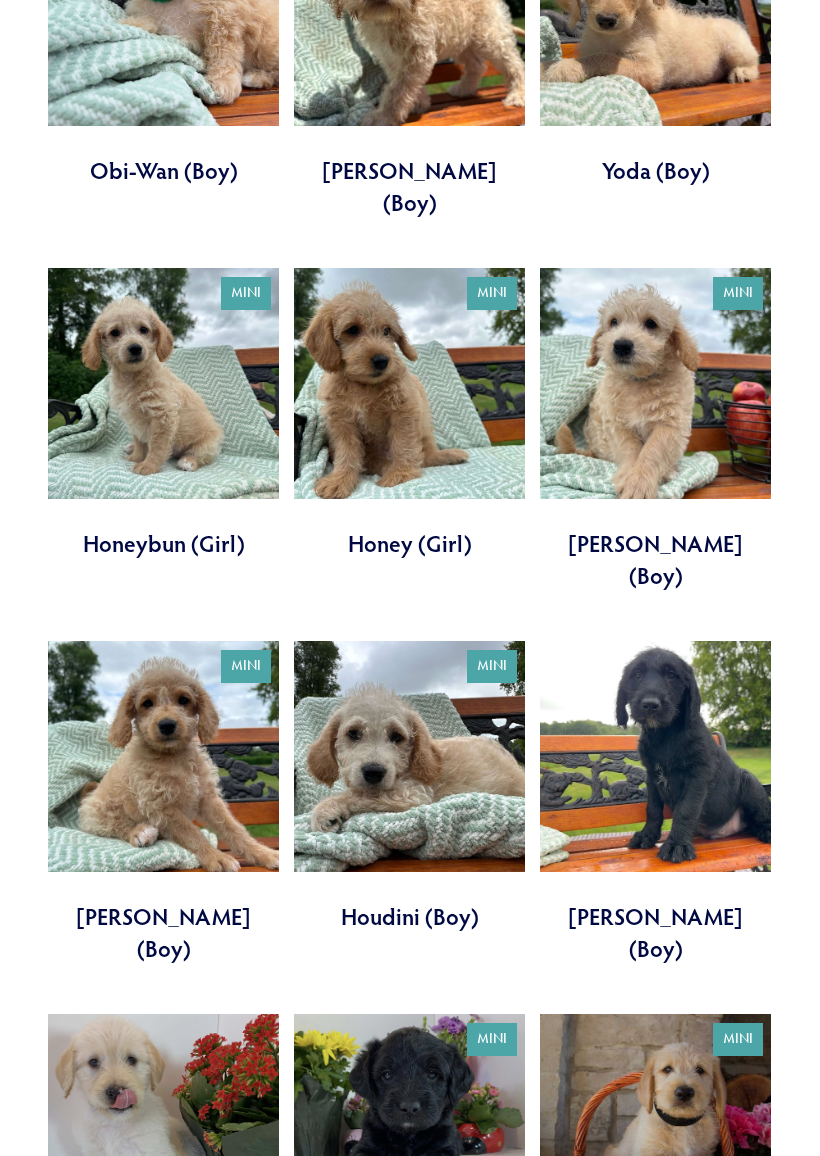 scroll, scrollTop: 1334, scrollLeft: 0, axis: vertical 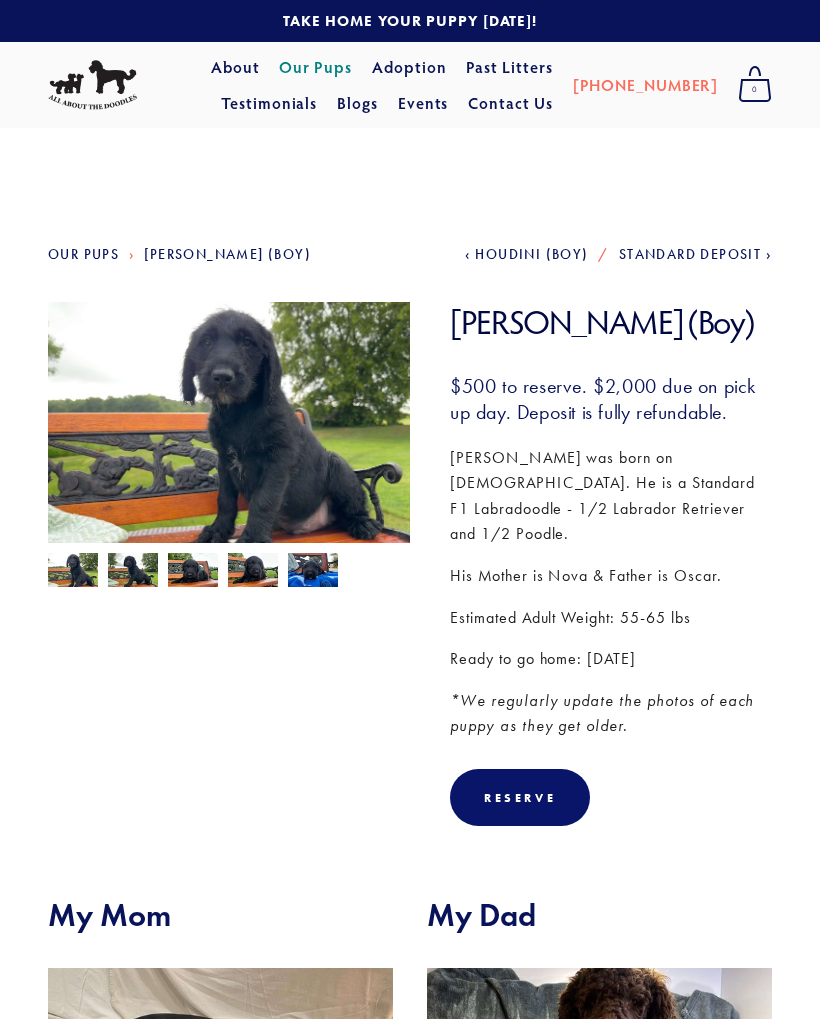 click at bounding box center (133, 572) 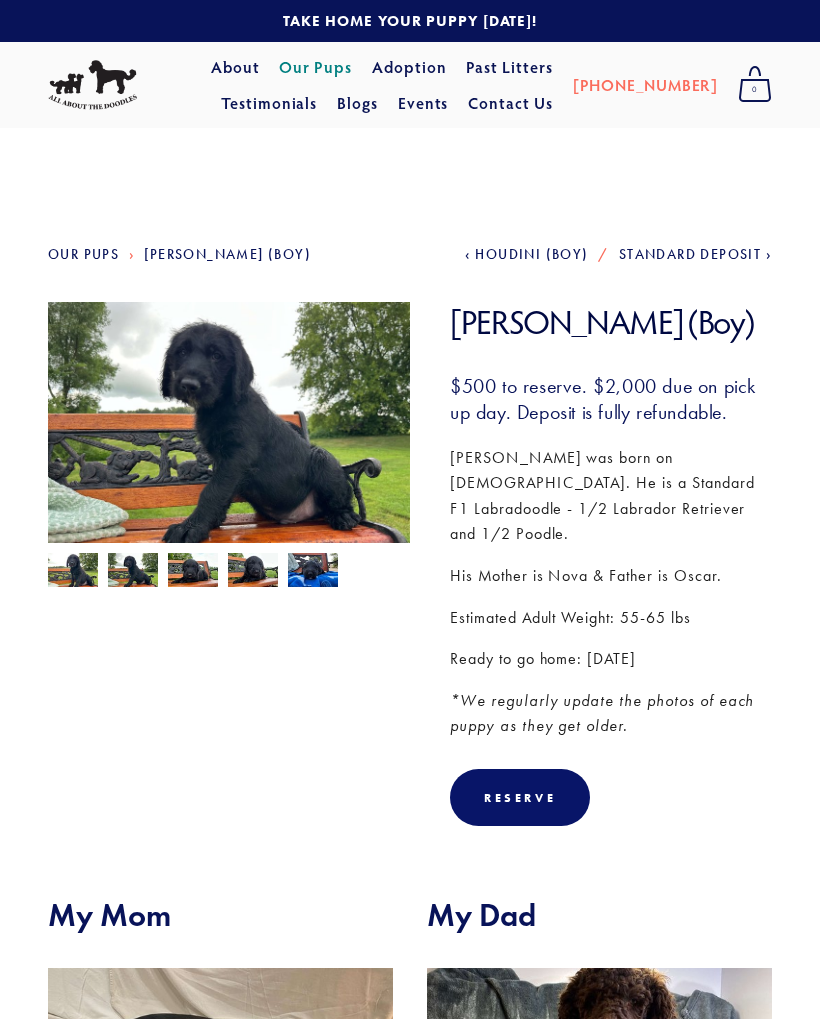 click at bounding box center [193, 572] 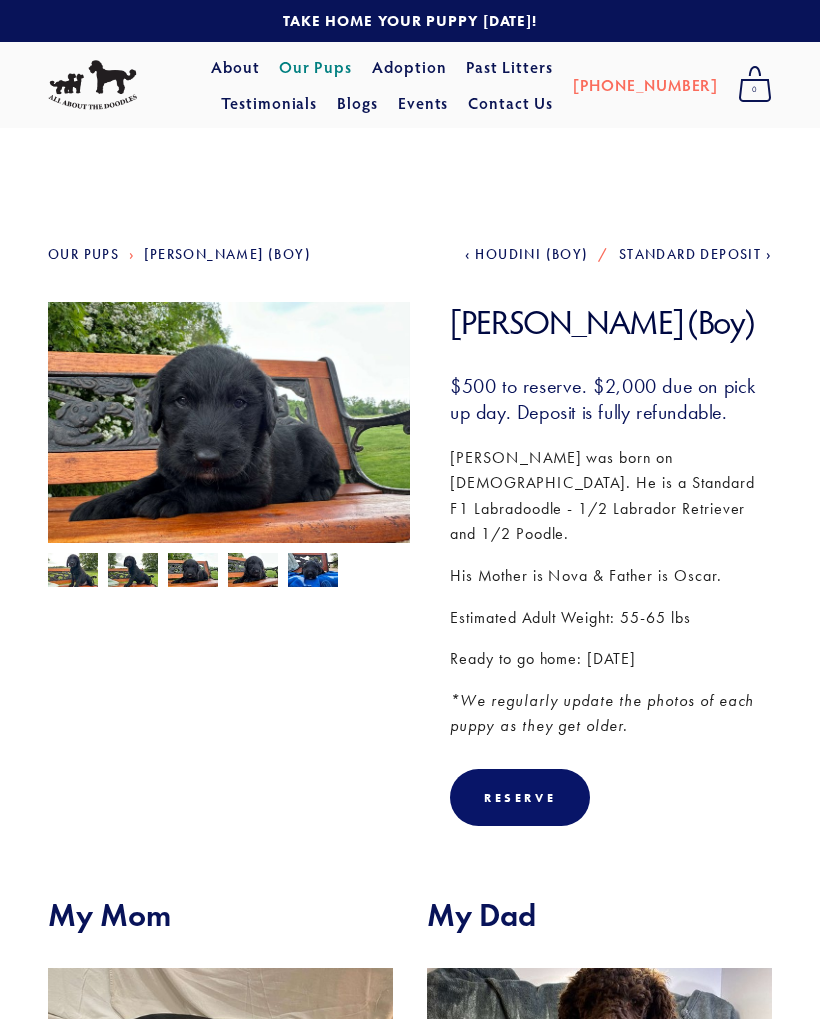 click at bounding box center [253, 572] 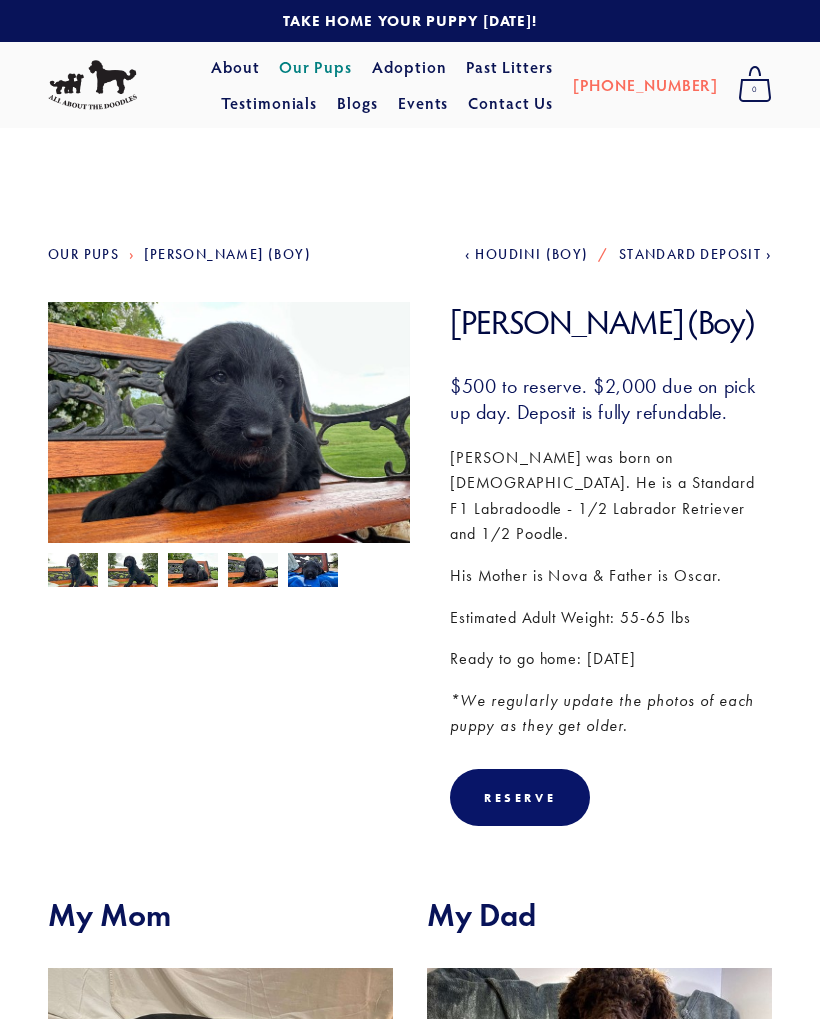 click at bounding box center (313, 572) 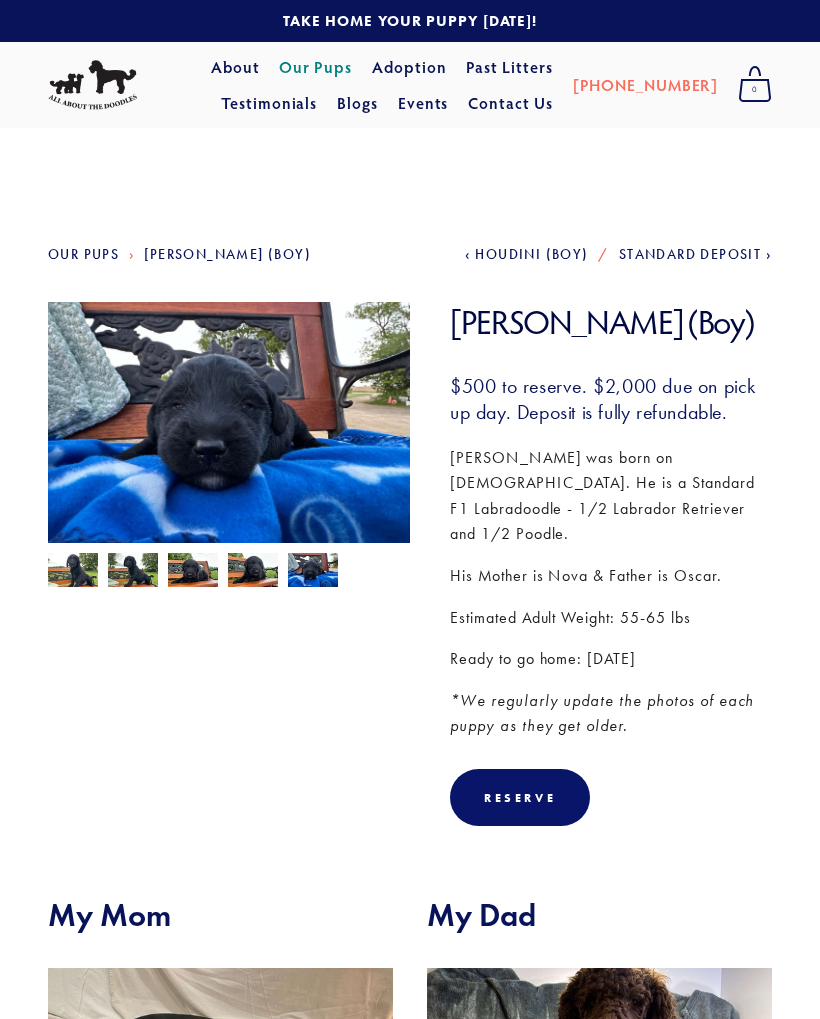 click at bounding box center (73, 572) 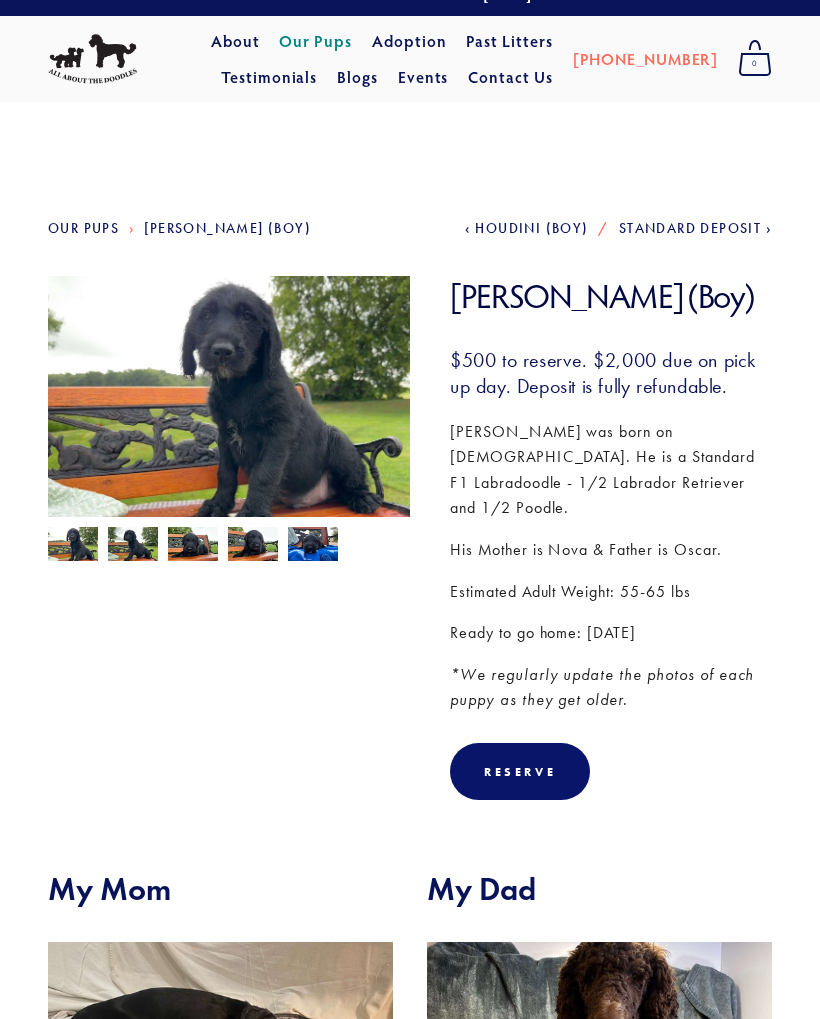 scroll, scrollTop: 0, scrollLeft: 0, axis: both 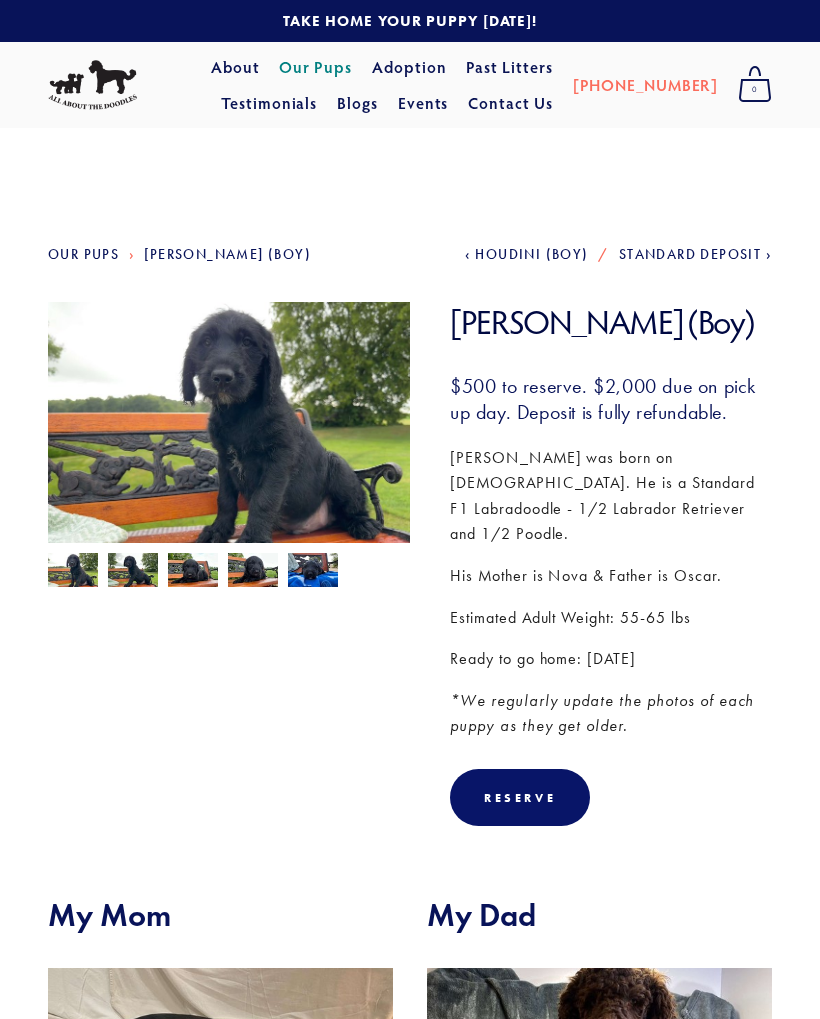 click on "About" at bounding box center (235, 67) 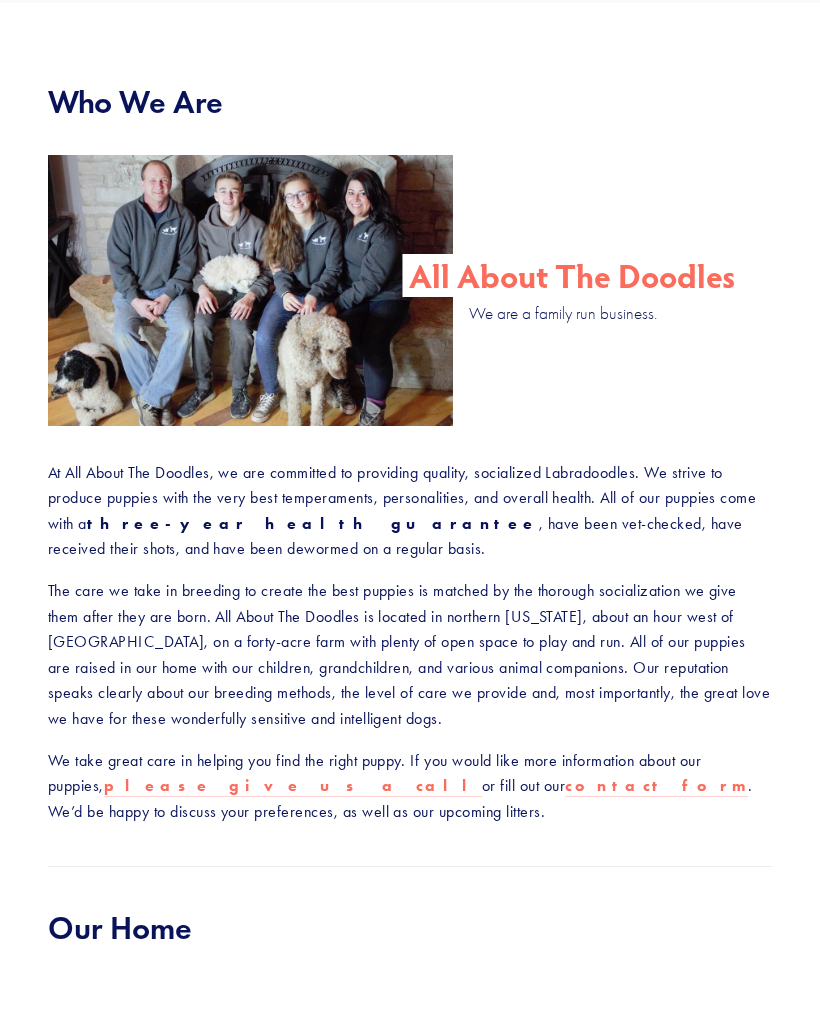 scroll, scrollTop: 0, scrollLeft: 0, axis: both 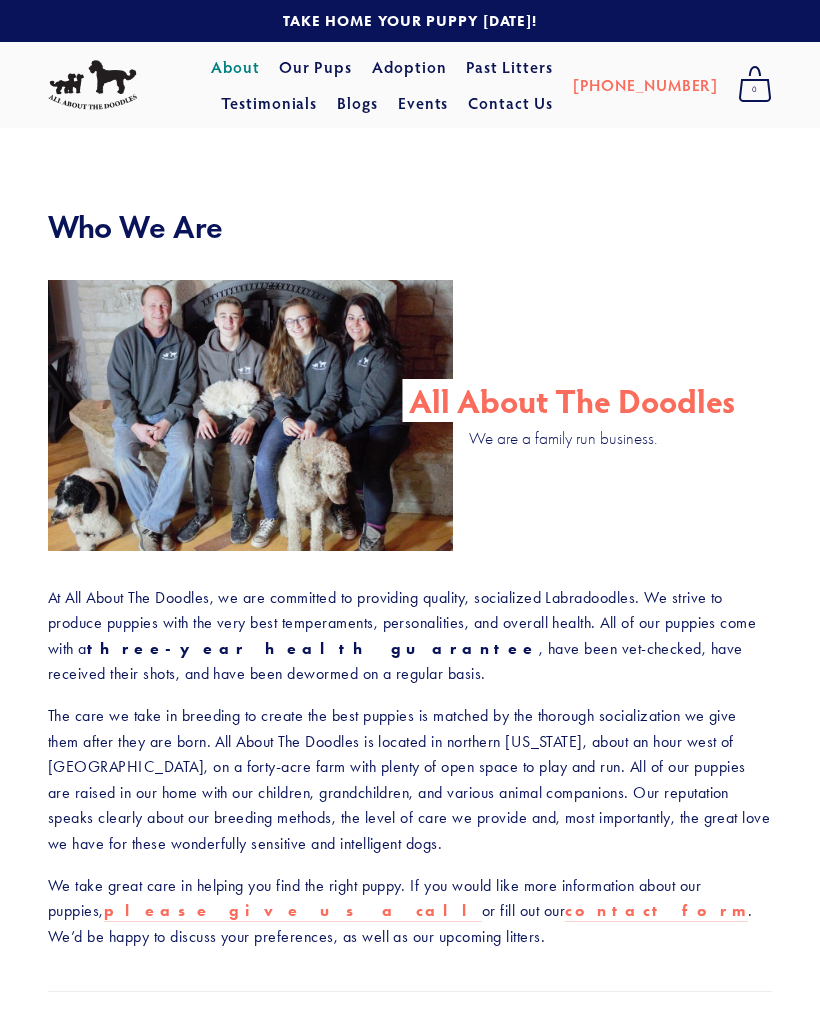 click on "Blogs" at bounding box center (357, 103) 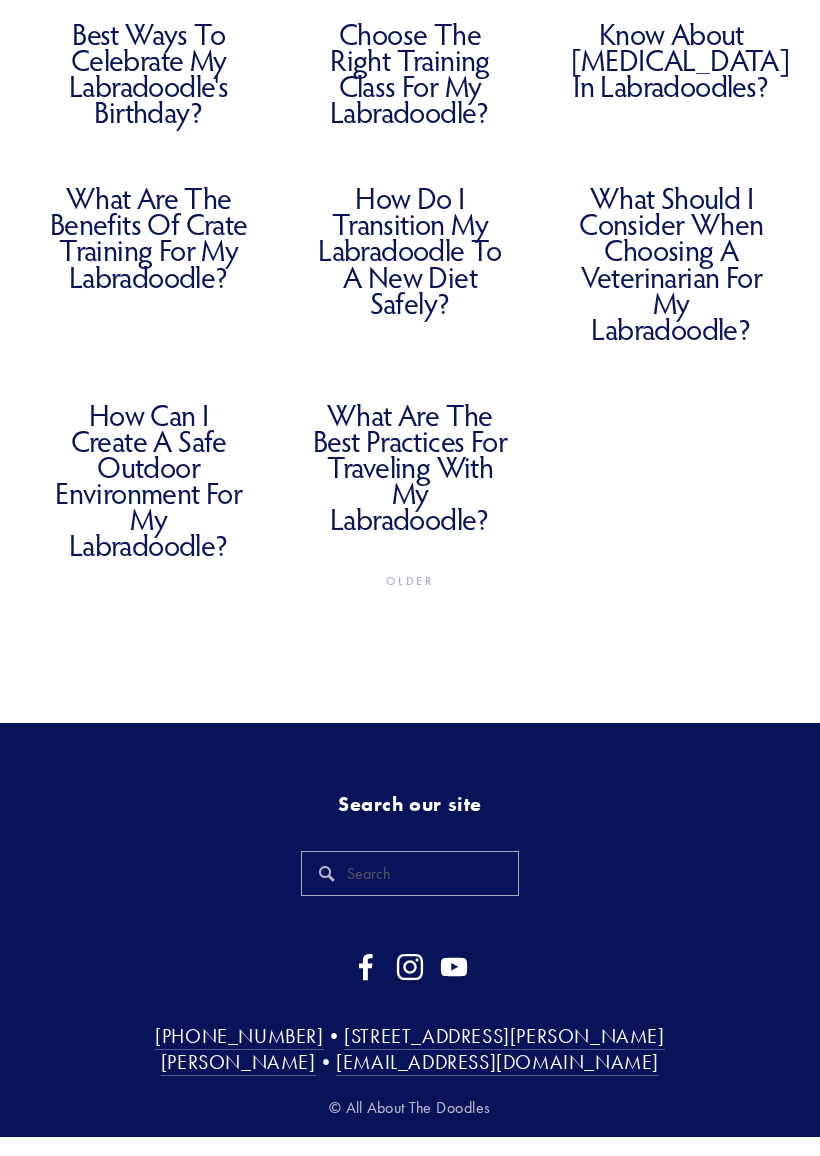 scroll, scrollTop: 1234, scrollLeft: 0, axis: vertical 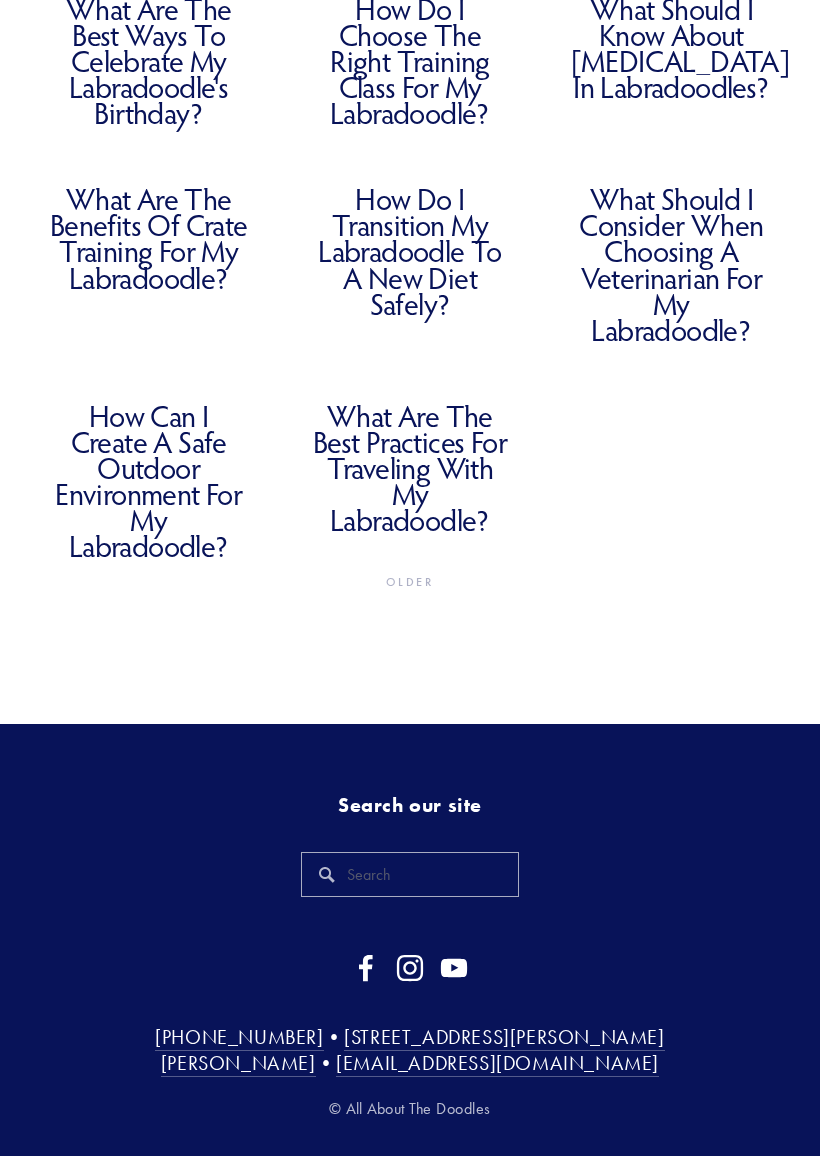 click on "[STREET_ADDRESS][PERSON_NAME][PERSON_NAME]" at bounding box center [413, 1051] 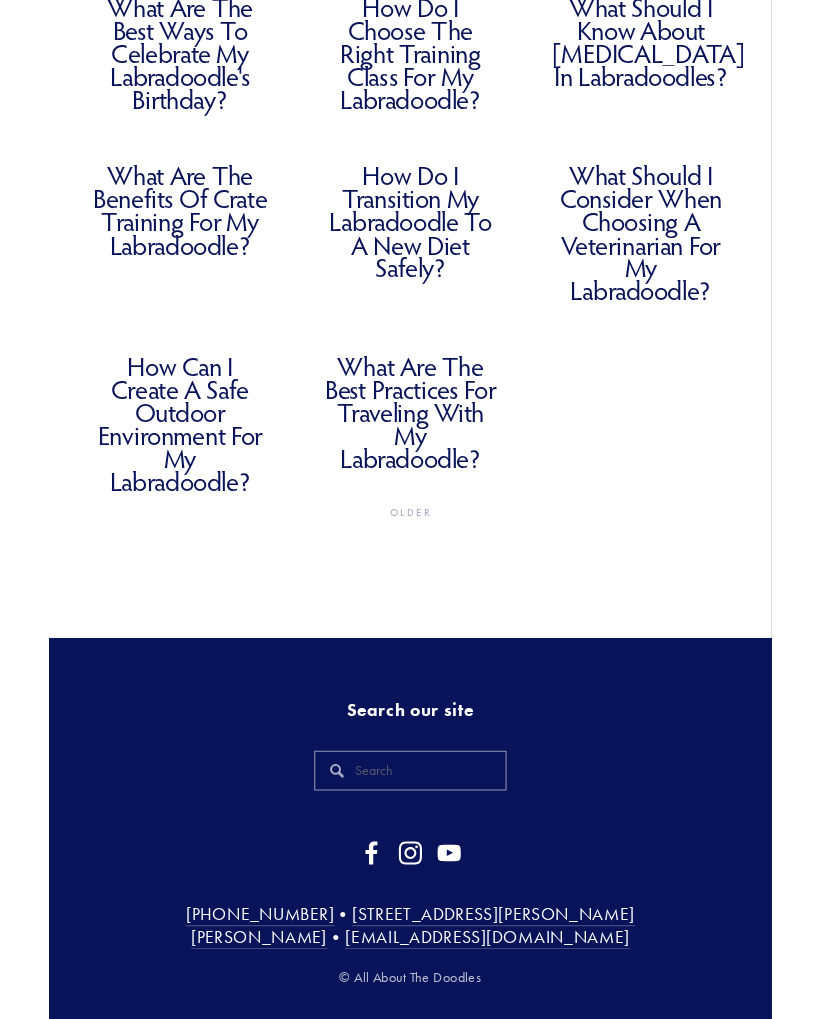 scroll, scrollTop: 1371, scrollLeft: 0, axis: vertical 